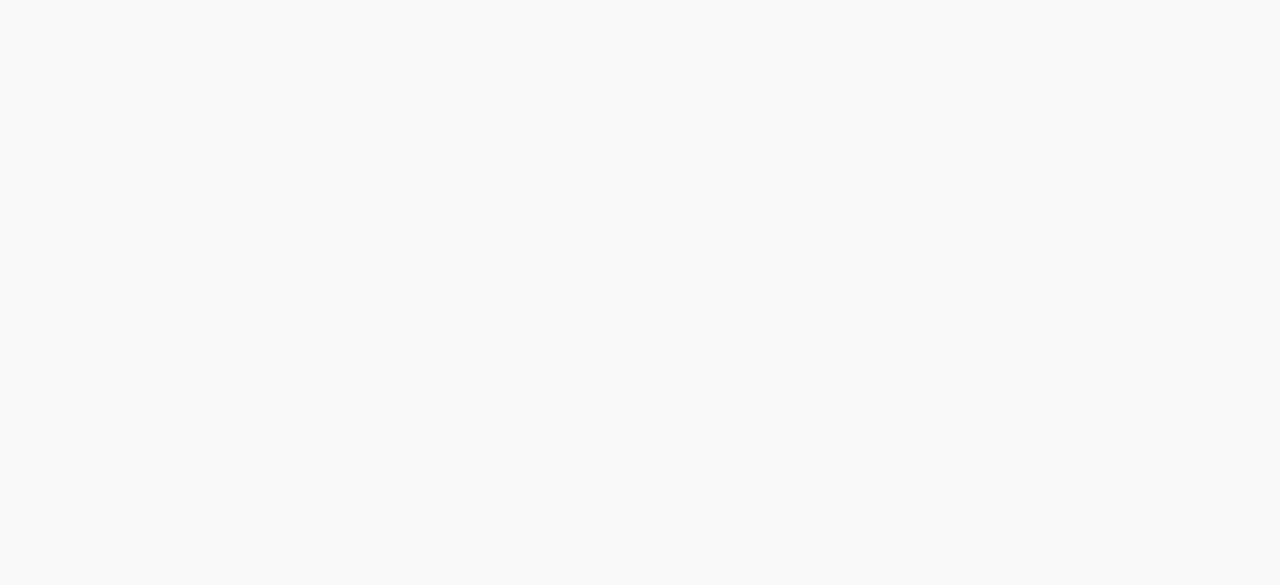 scroll, scrollTop: 0, scrollLeft: 0, axis: both 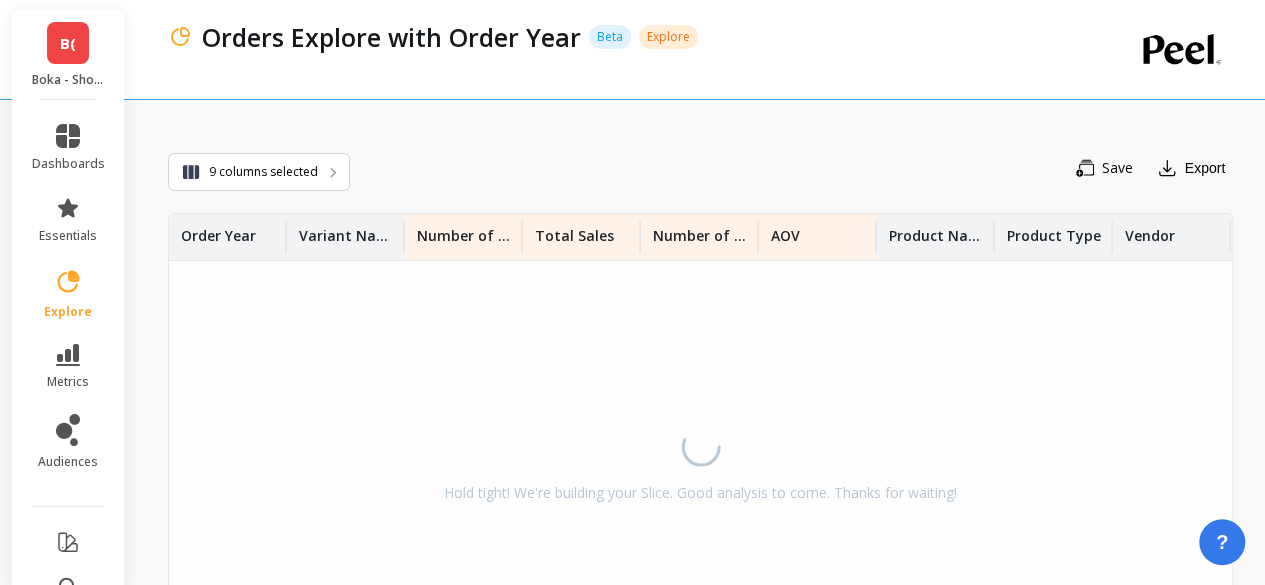 click on "B(" at bounding box center [68, 43] 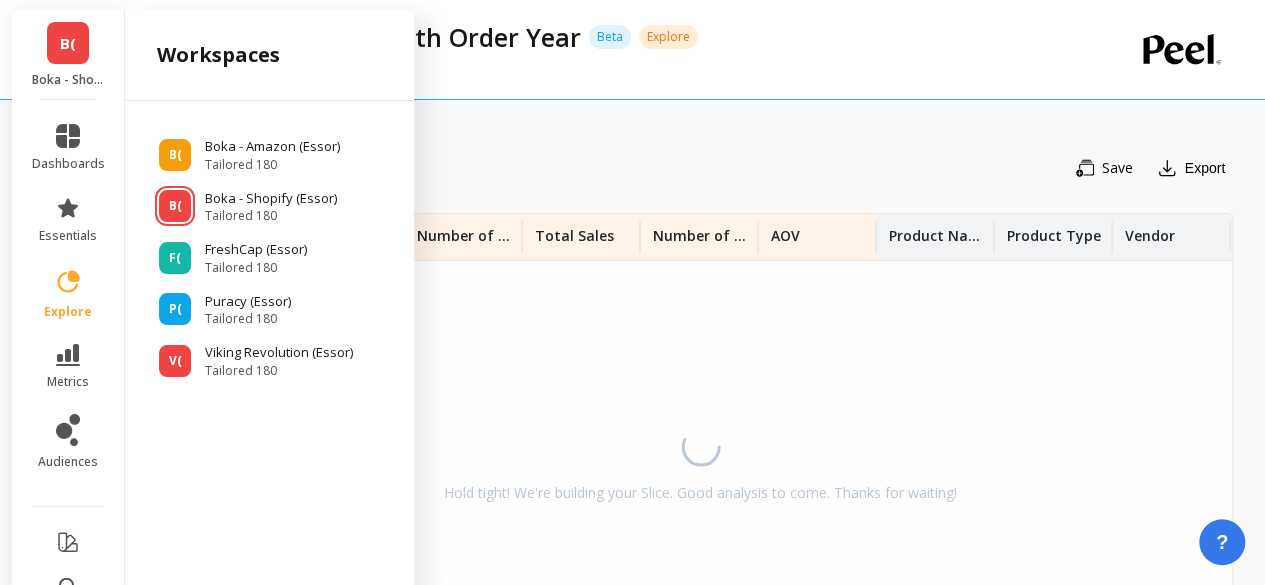 click on "B( Boka - Amazon (Essor) Tailored 180 B( Boka - Shopify (Essor) Tailored 180 F( FreshCap (Essor) Tailored 180 P( Puracy (Essor) Tailored 180 V( Viking Revolution (Essor) Tailored 180" at bounding box center [269, 250] 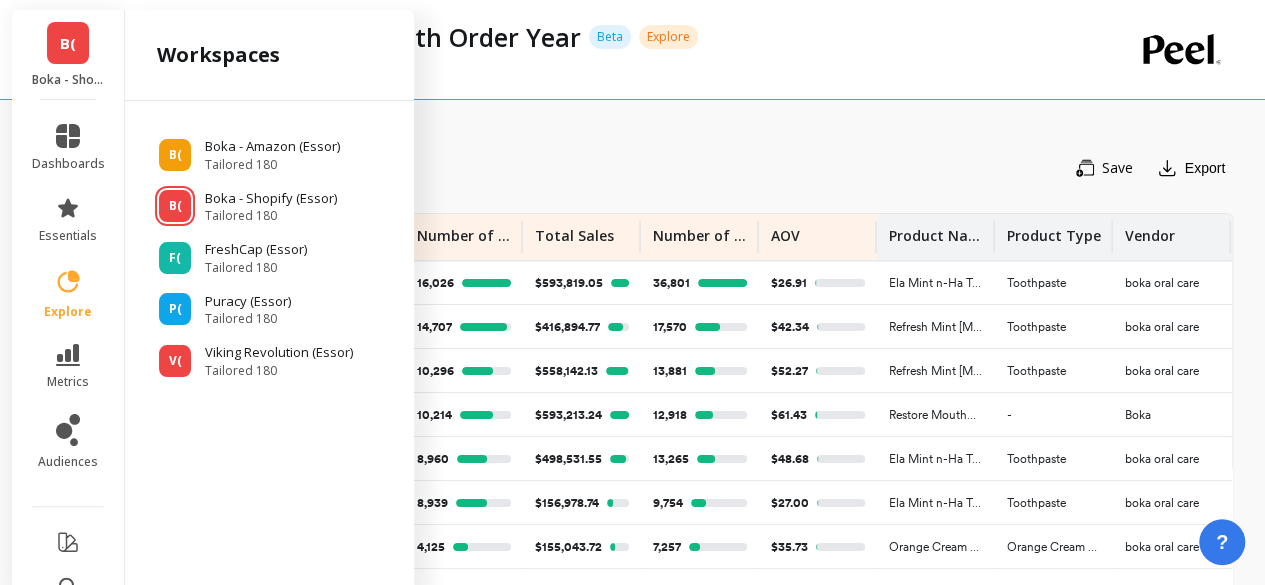 click on "9 columns selected
Save Export Order Year Variant Name Number of Customers Total Sales Number of Orders AOV Product Name Product Type Vendor 2024 1 Pack 16,026 100.00% $593,819.05 100.00% 36,801 100.00% $26.91 1.43% Ela Mint n-Ha Toothpaste Ela Mint n-Ha Toothpaste Toothpaste boka oral care boka oral care 2024 1 Pack 14,707 91.77% $416,894.77 70.21% 17,570 47.74% $42.34 2.25% Refresh Mint [MEDICAL_DATA] n-Ha Toothpaste Refresh Mint [MEDICAL_DATA] n-Ha Toothpaste Toothpaste boka oral care boka oral care 2024 2 Pack 10,296 64.25% $558,142.13 93.99% 13,881 37.72% $52.27 2.77% Refresh Mint [MEDICAL_DATA] n-Ha Toothpaste Refresh Mint [MEDICAL_DATA] n-Ha Toothpaste Toothpaste boka oral care boka oral care 2024 1 Pack 10,214 63.73% $593,213.24 99.90% 12,918 35.10% $61.43 3.26% Restore Mouthwash Tablets Restore Mouthwash Tablets - Boka 2024 2 Pack 8,960 55.91% $498,531.55 83.95% 13,265 36.05% $48.68 2.58% Ela Mint n-Ha Toothpaste Ela Mint n-Ha Toothpaste Toothpaste boka oral care boka oral care 2023 1 Pack 8,939 55.78% $156,978.74" at bounding box center (700, 364) 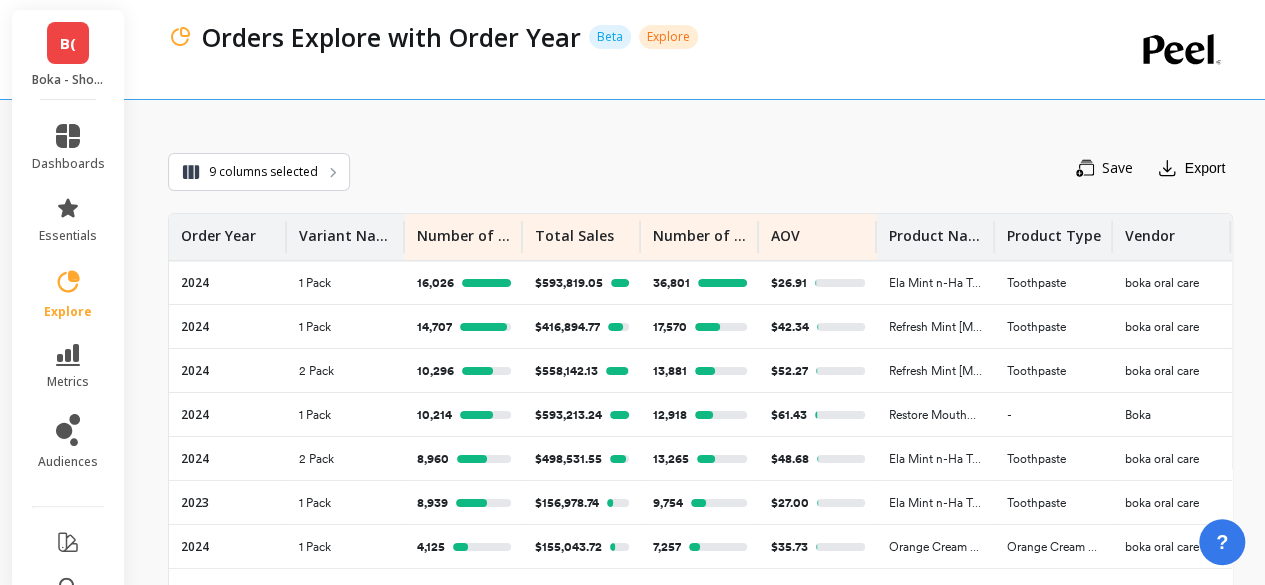 click on "metrics" at bounding box center [68, 367] 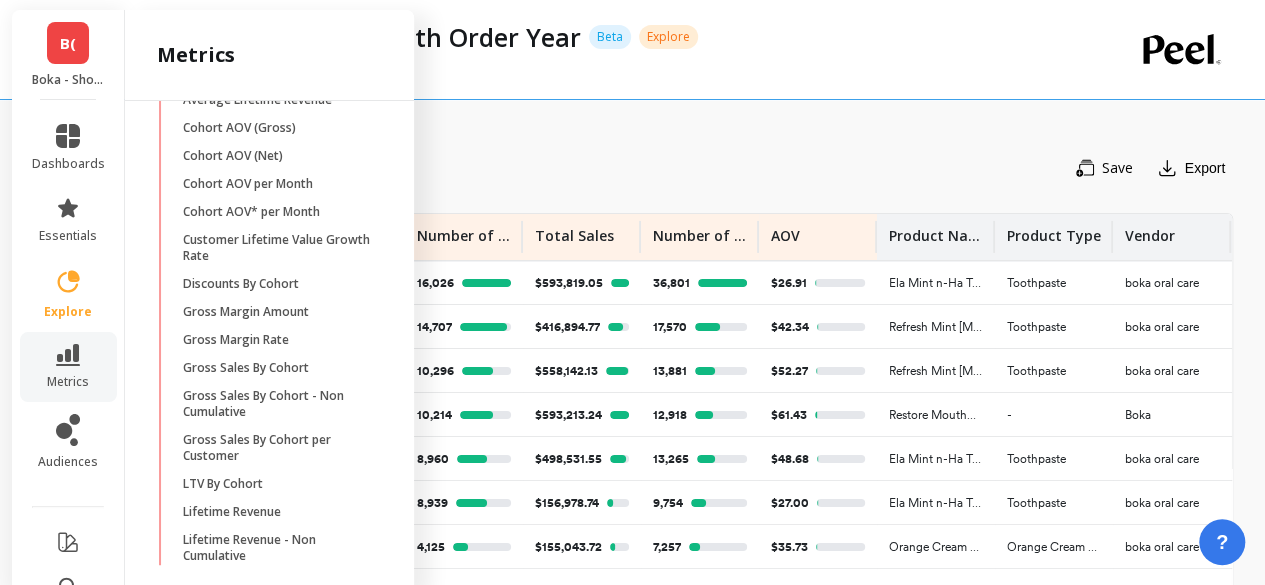 scroll, scrollTop: 300, scrollLeft: 0, axis: vertical 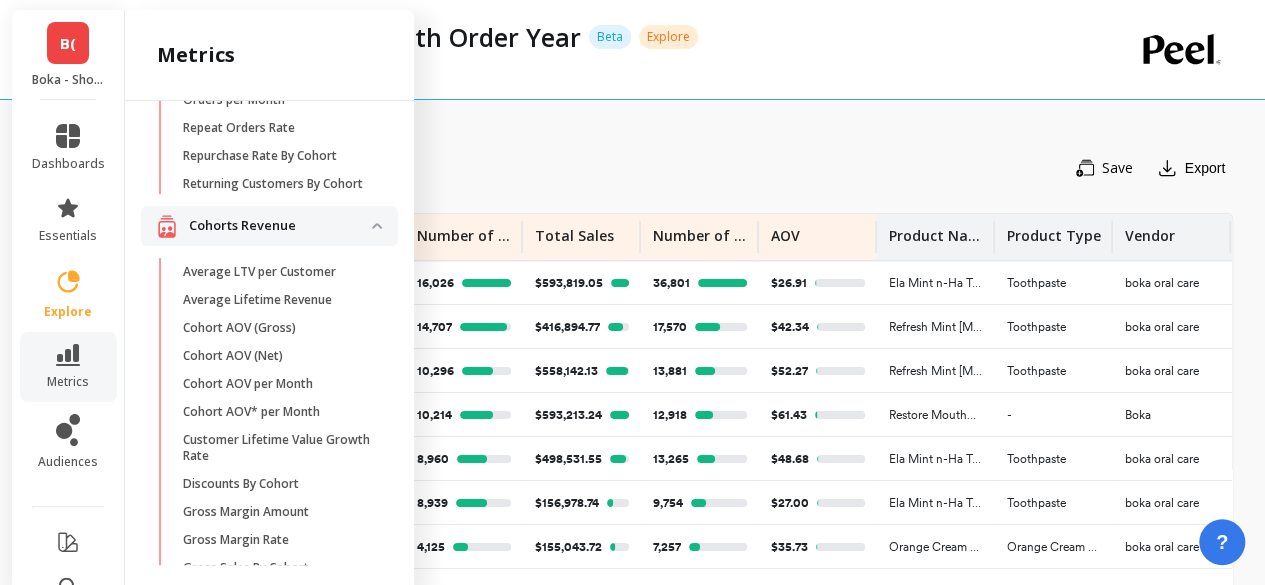 click on "Cohorts Revenue" at bounding box center (280, 226) 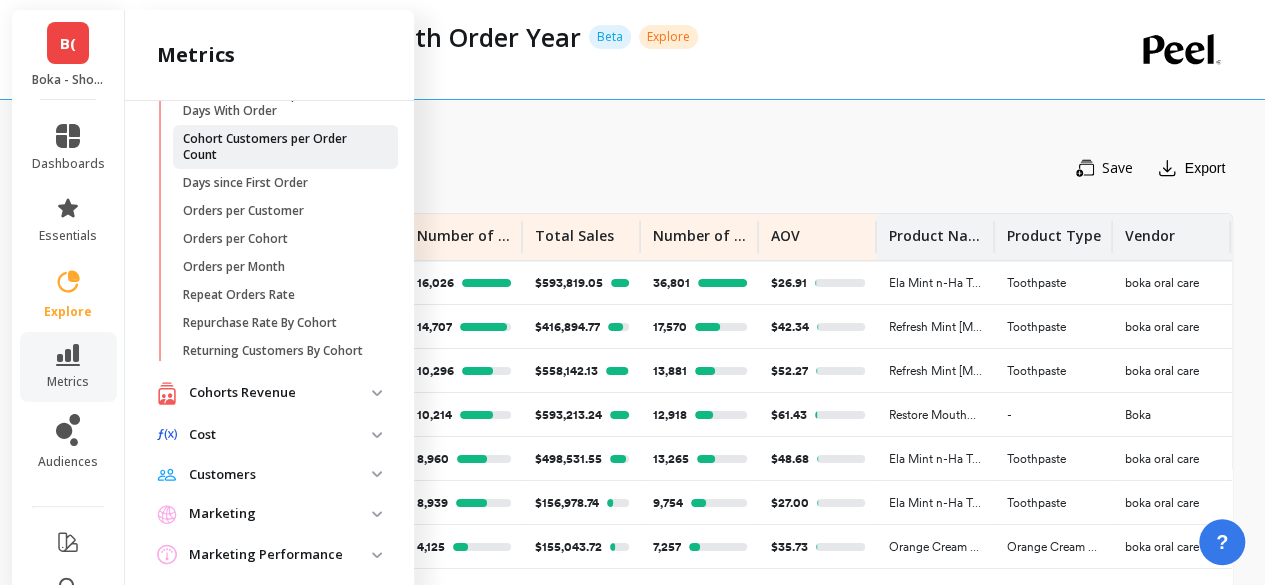 scroll, scrollTop: 0, scrollLeft: 0, axis: both 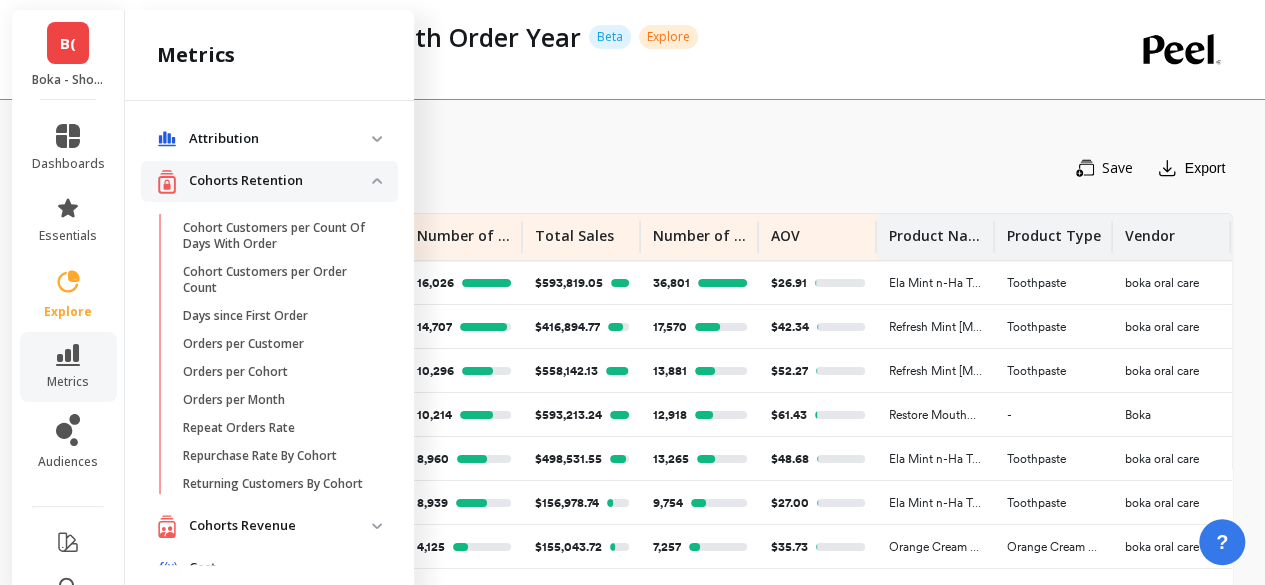 click on "Cohorts Retention" at bounding box center (280, 181) 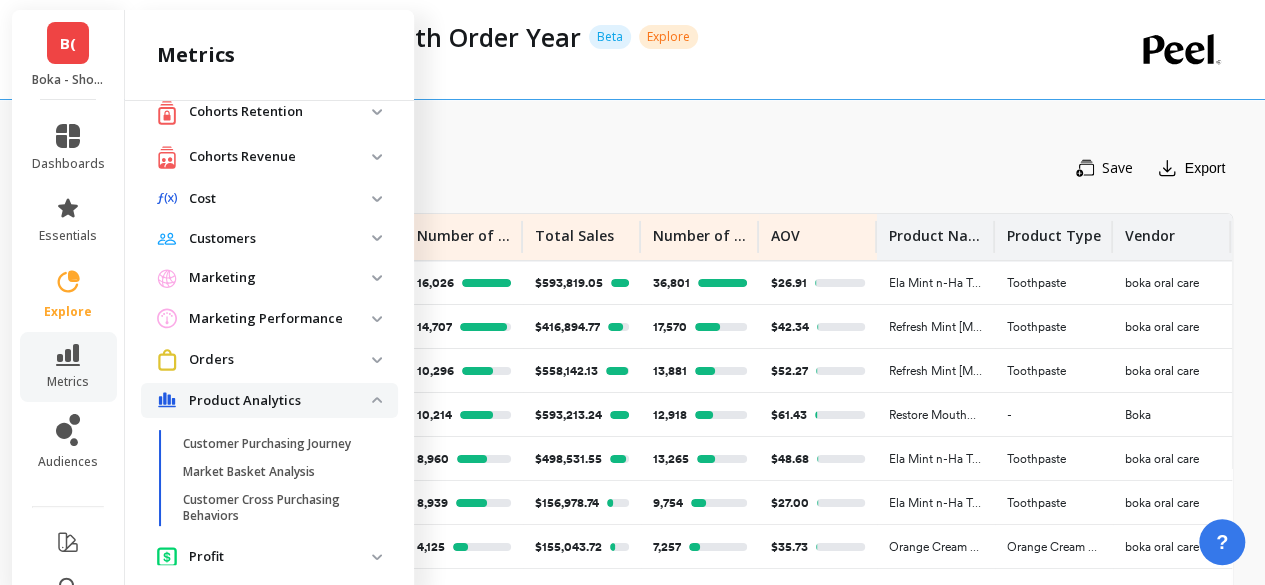 scroll, scrollTop: 100, scrollLeft: 0, axis: vertical 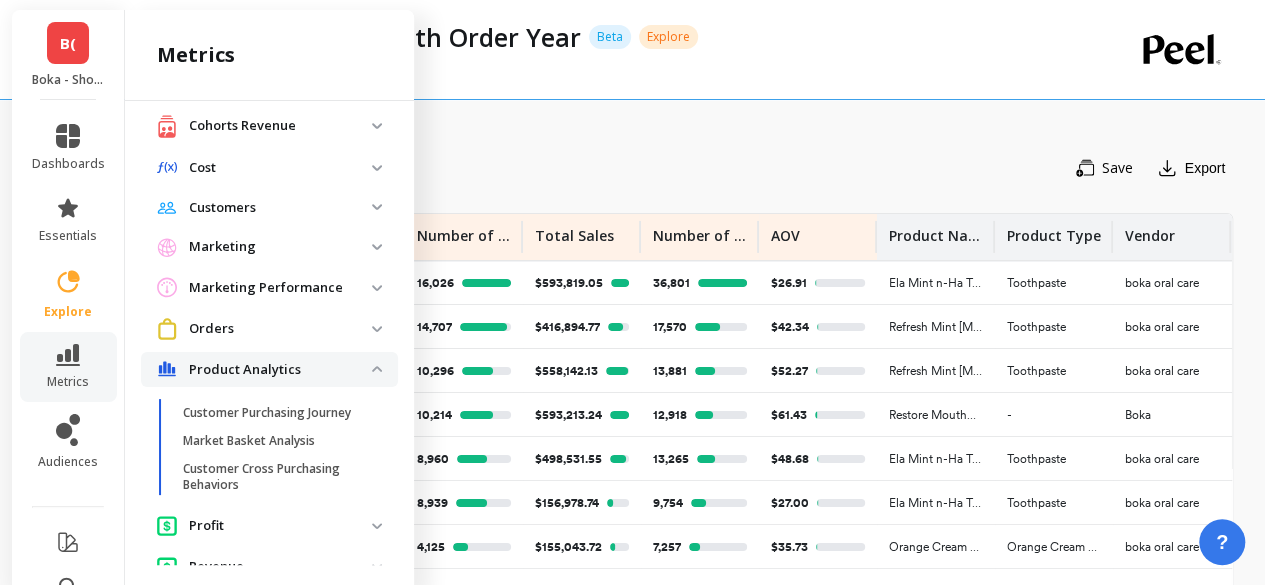 click on "Product Analytics" at bounding box center (280, 370) 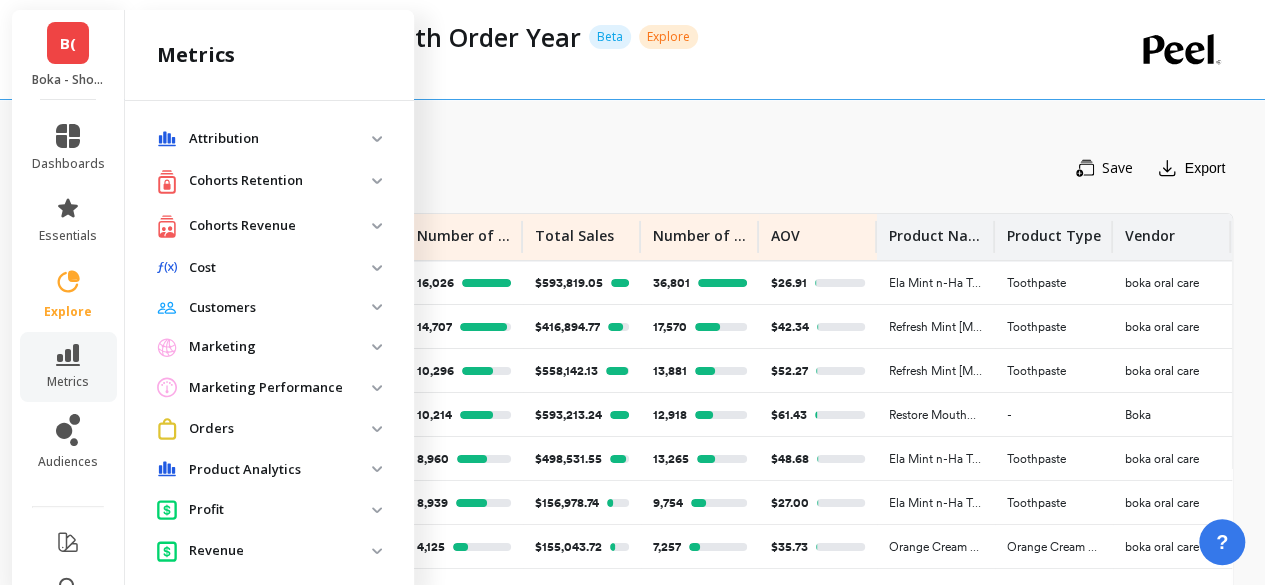 scroll, scrollTop: 100, scrollLeft: 0, axis: vertical 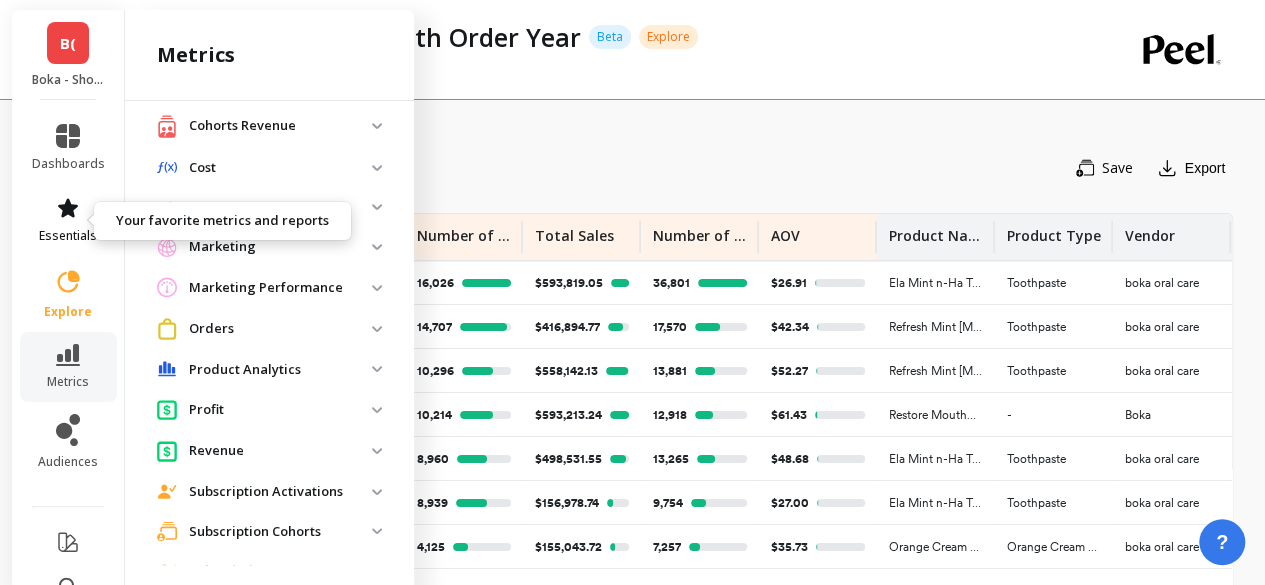 click 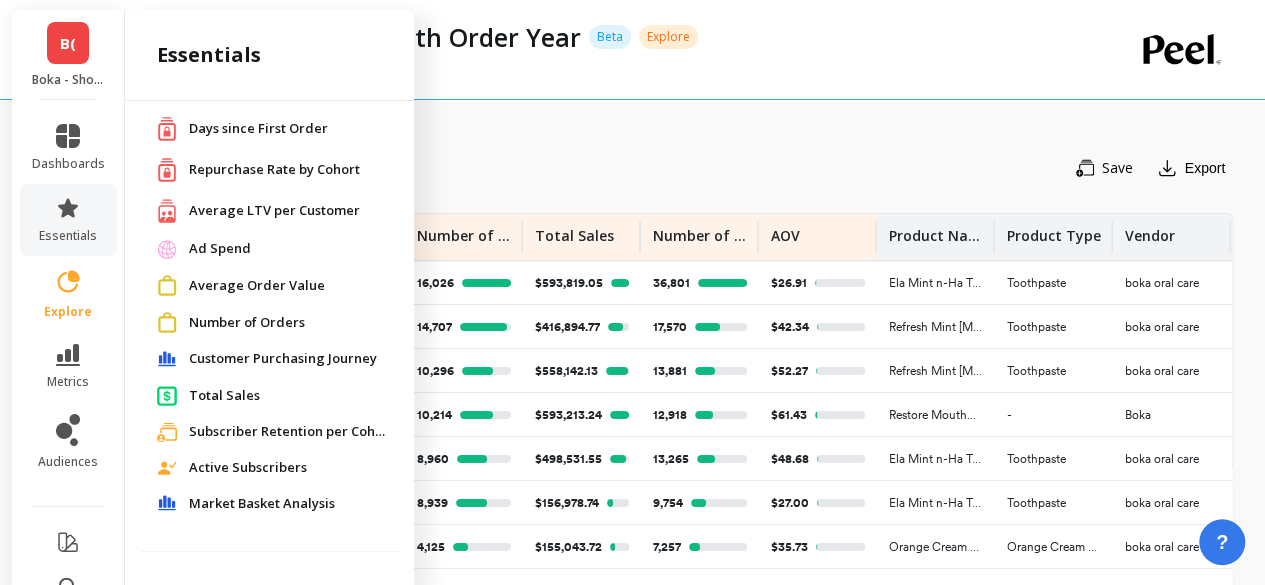 scroll, scrollTop: 0, scrollLeft: 0, axis: both 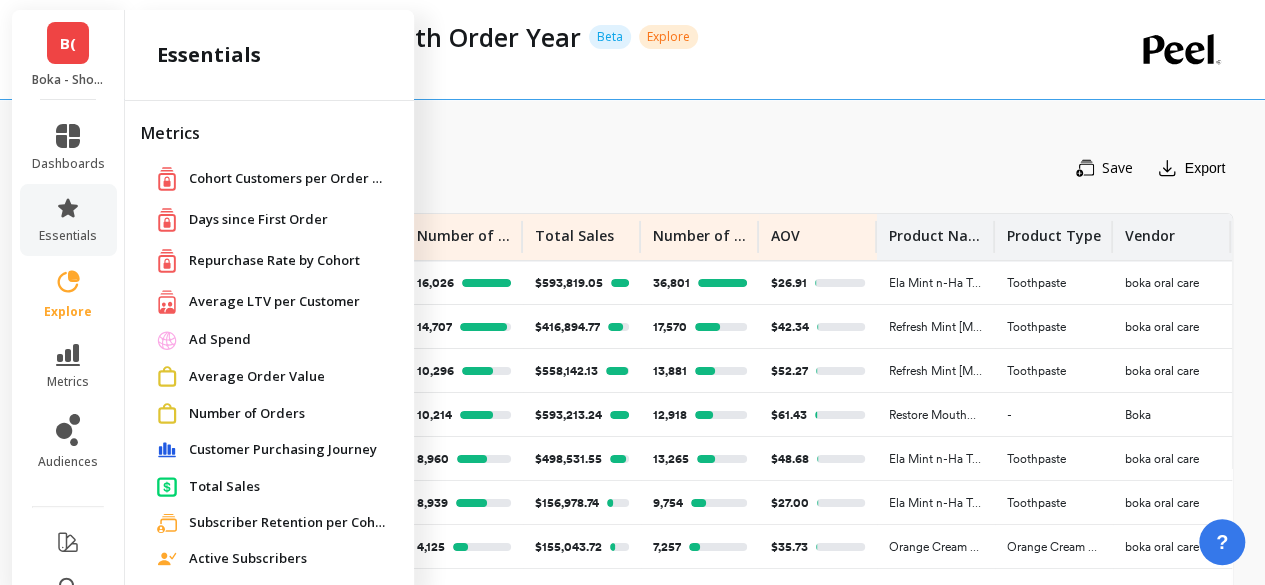 click on "Number of Orders" at bounding box center (247, 414) 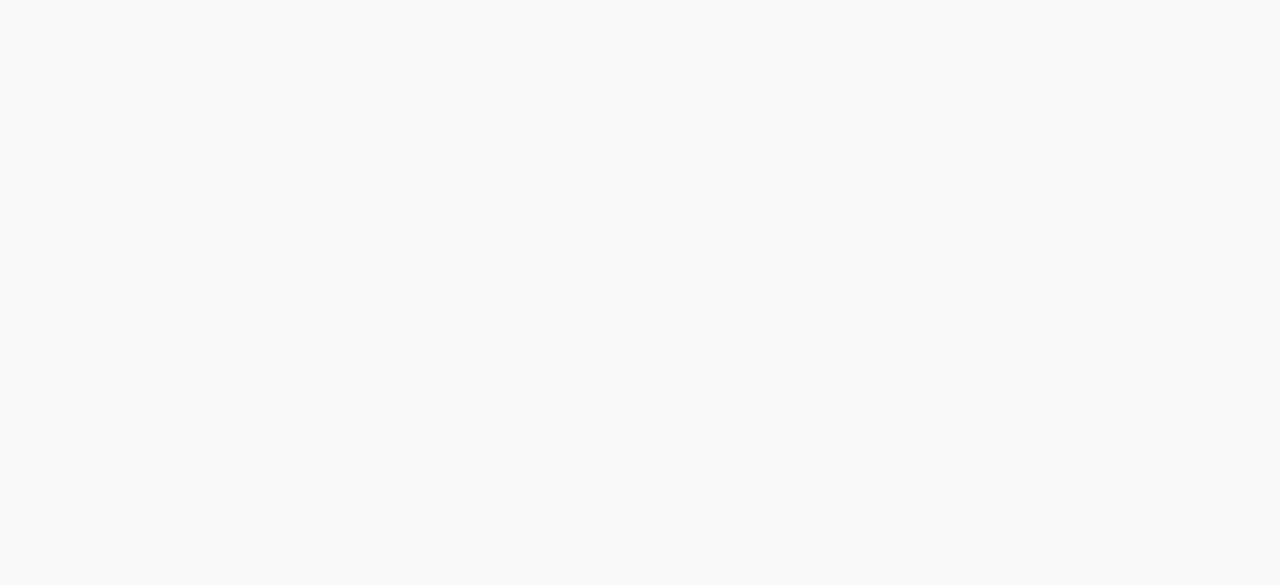 scroll, scrollTop: 0, scrollLeft: 0, axis: both 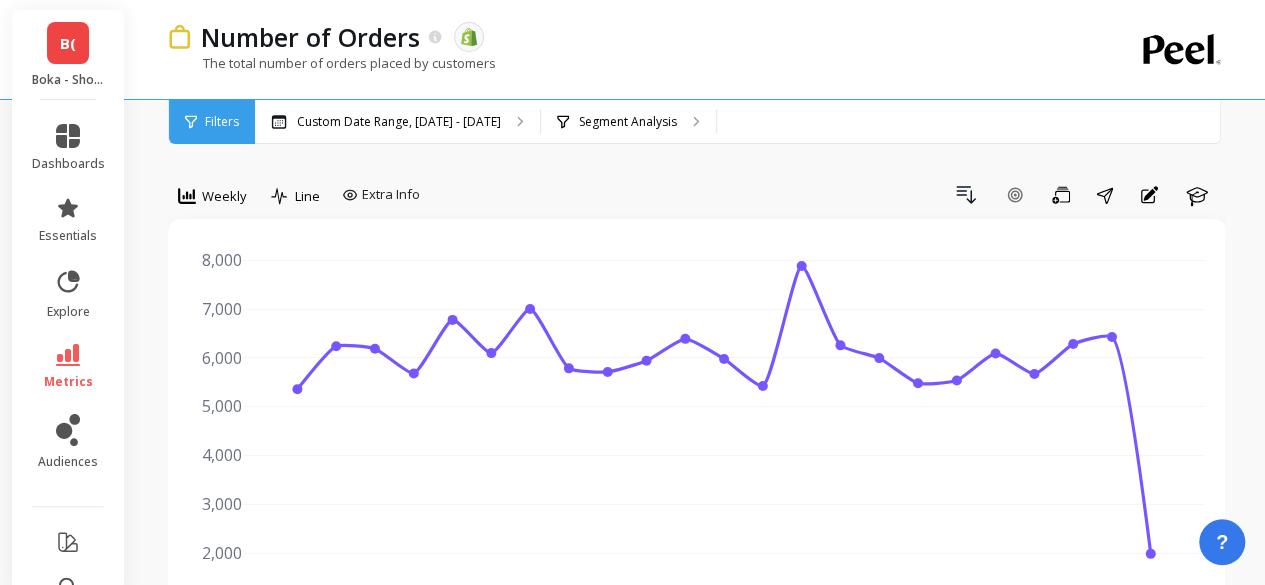 click 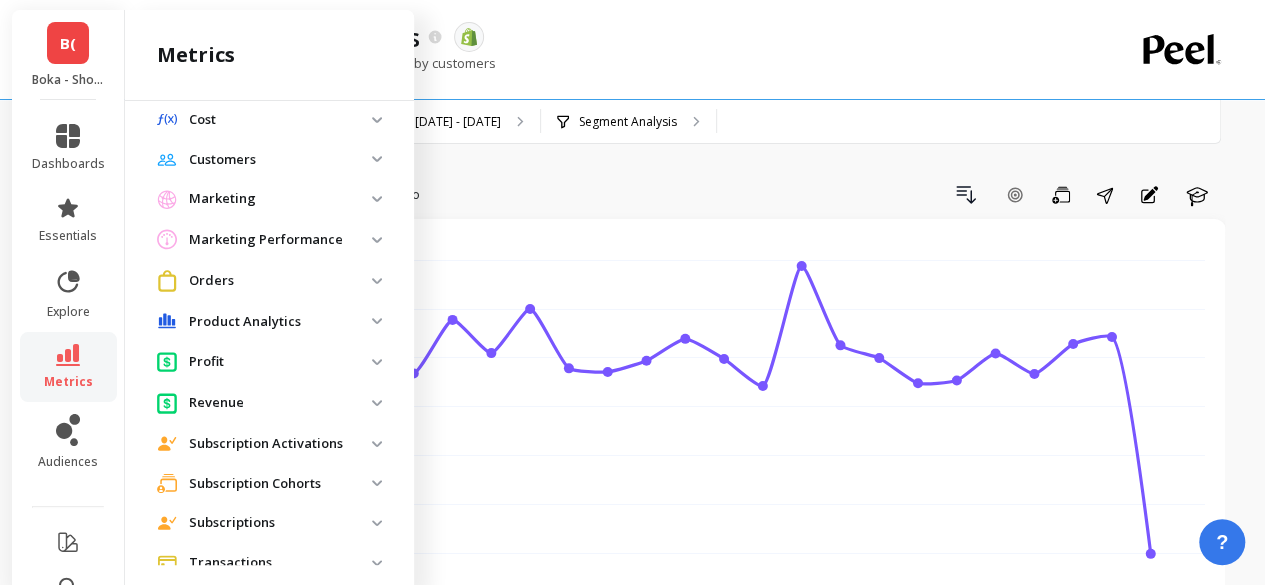 scroll, scrollTop: 186, scrollLeft: 0, axis: vertical 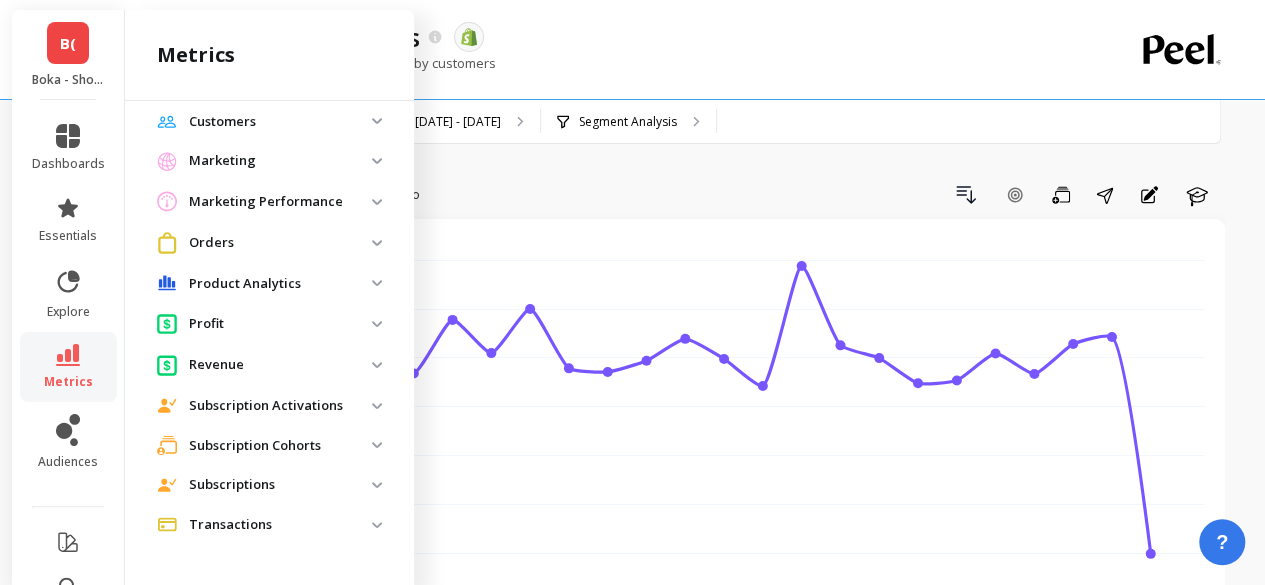 click on "Orders" at bounding box center [280, 243] 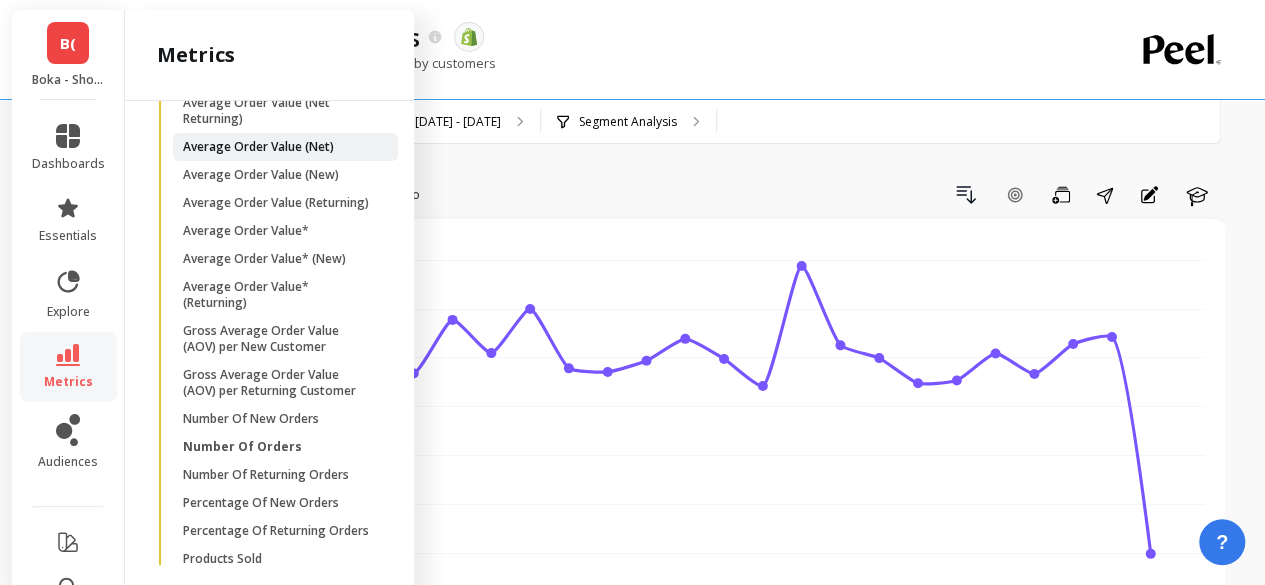 scroll, scrollTop: 486, scrollLeft: 0, axis: vertical 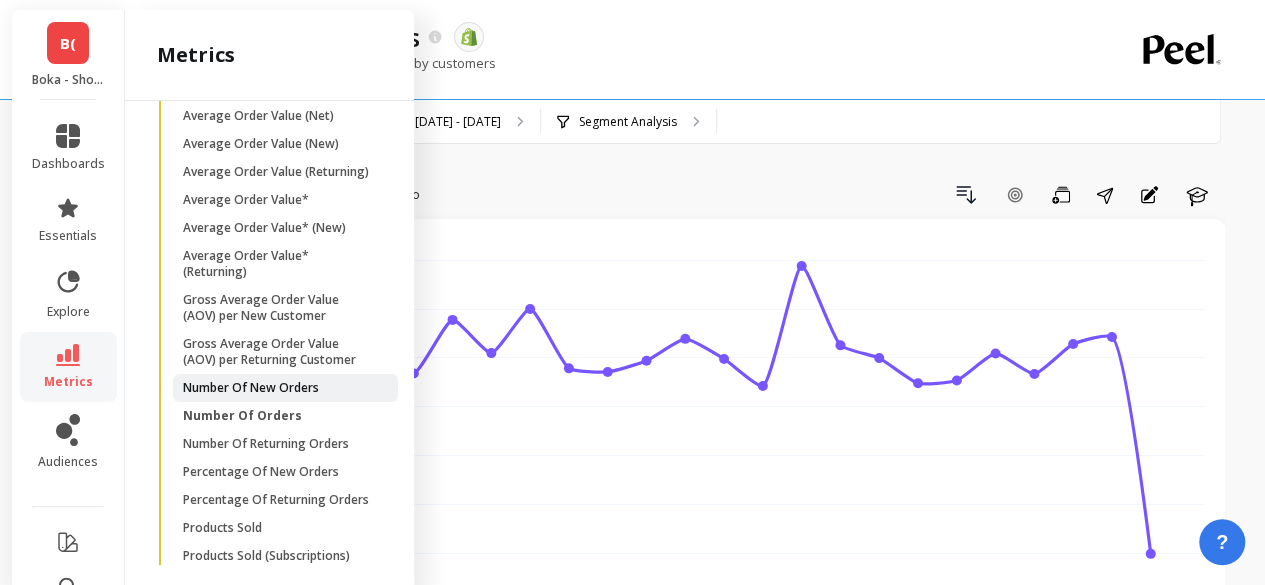 click on "Number Of New Orders" at bounding box center [251, 388] 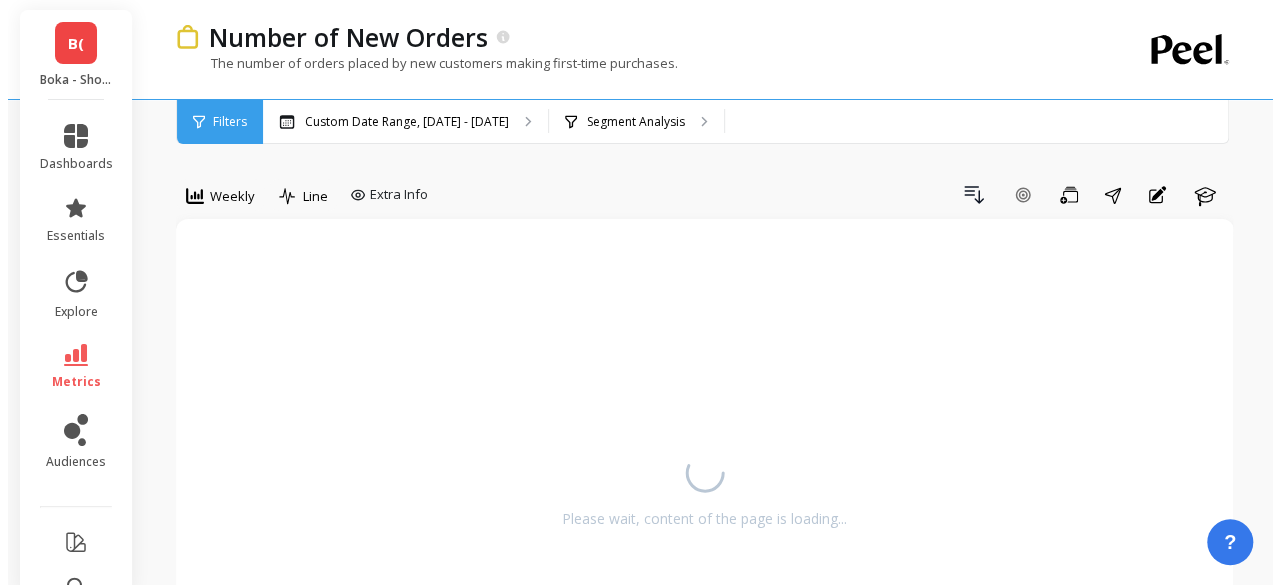 scroll, scrollTop: 0, scrollLeft: 0, axis: both 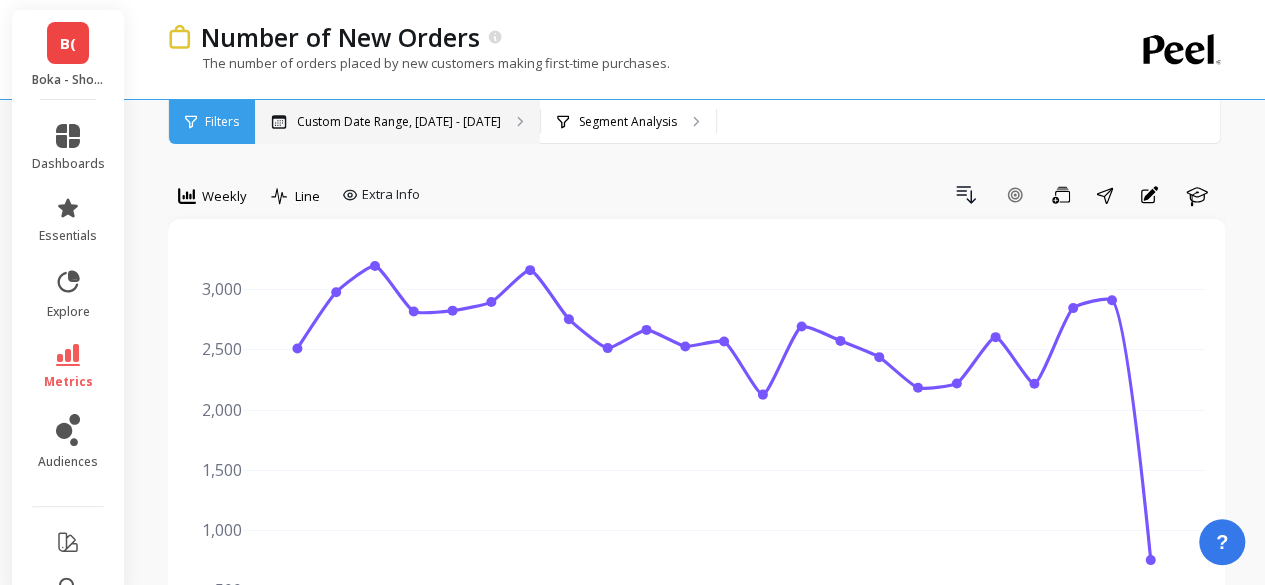 click on "Custom Date Range,  Feb 1 - Jul 1" at bounding box center (397, 122) 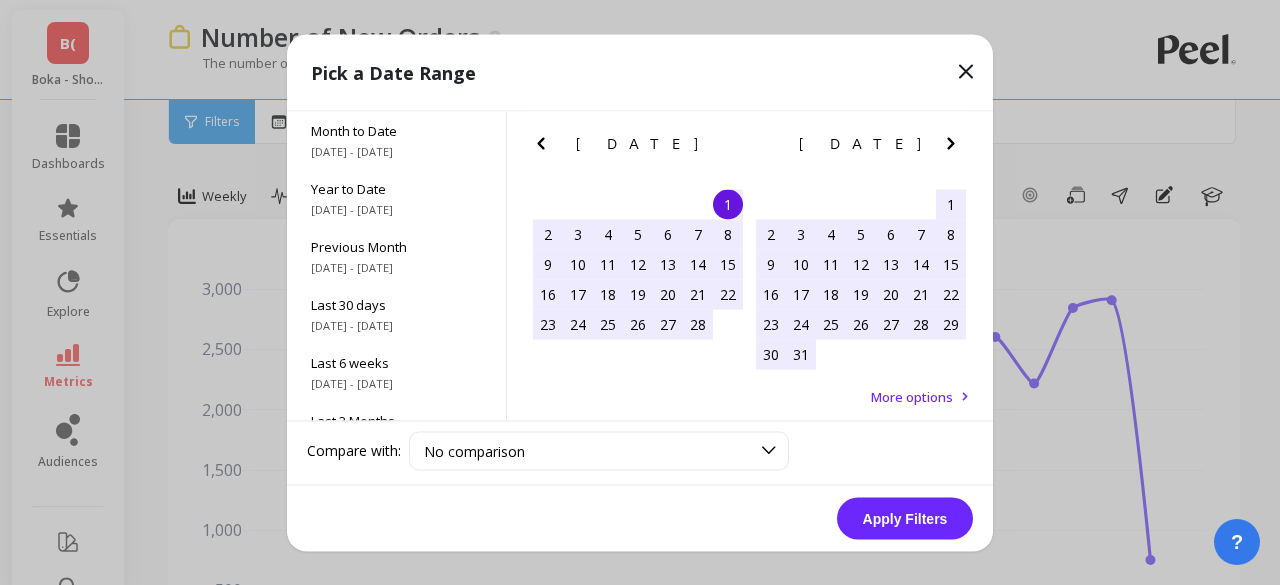 click 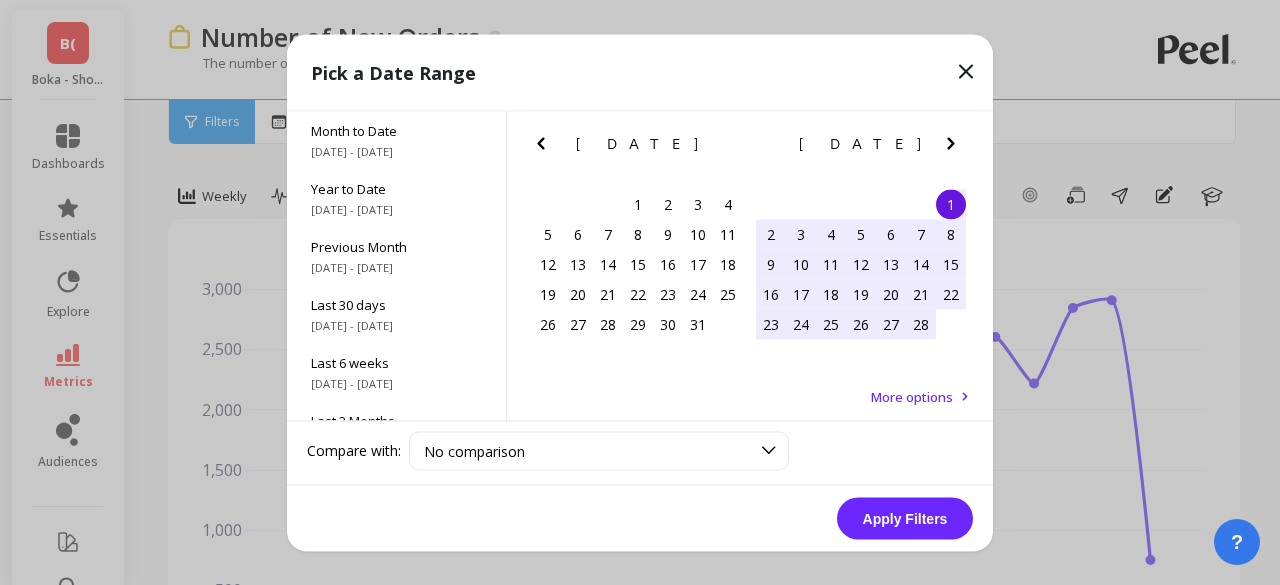 click 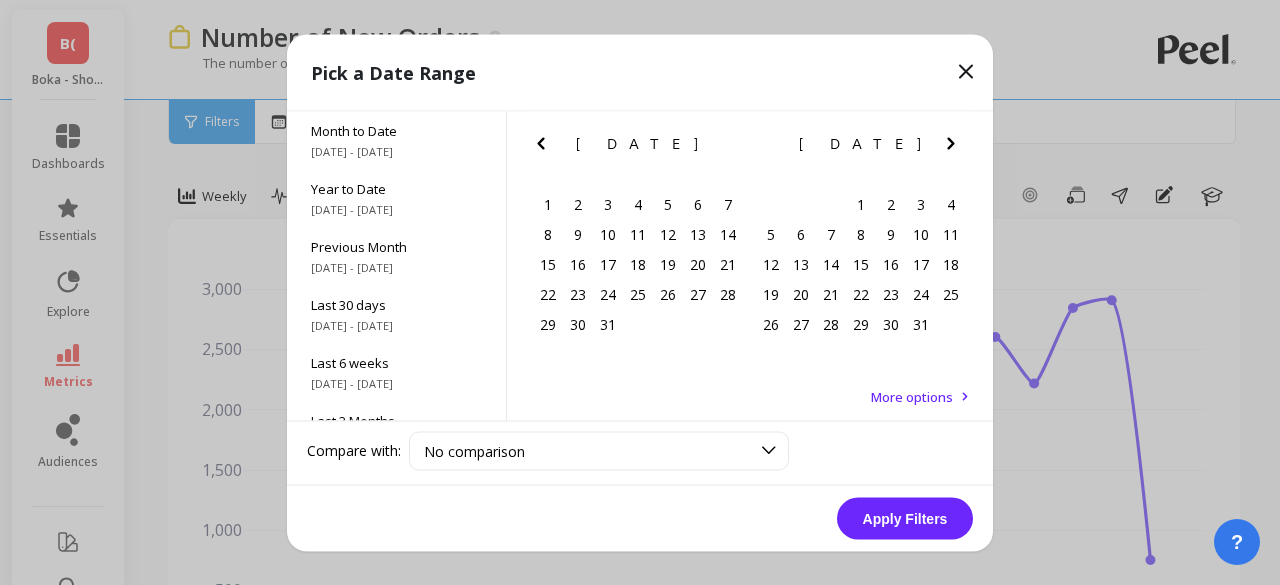 click 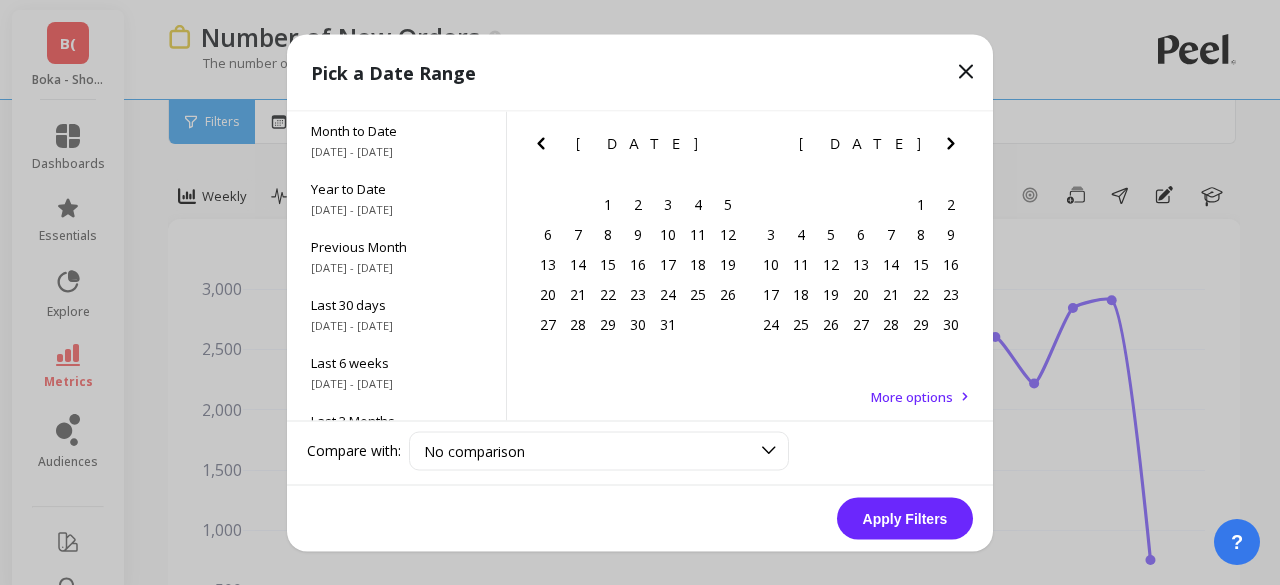 click 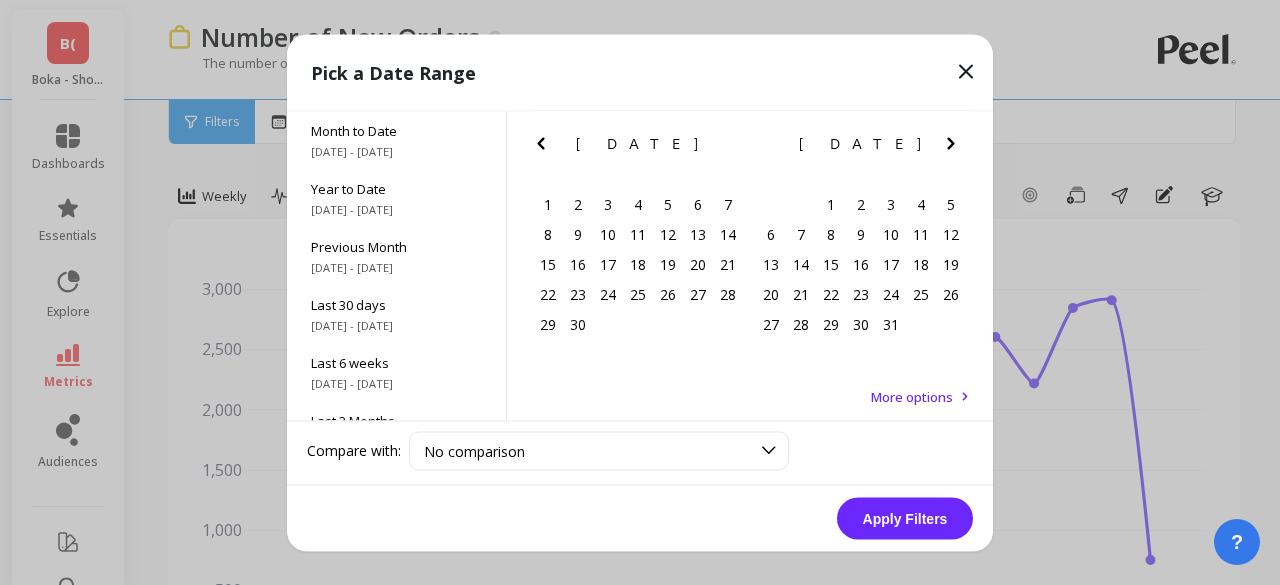 click 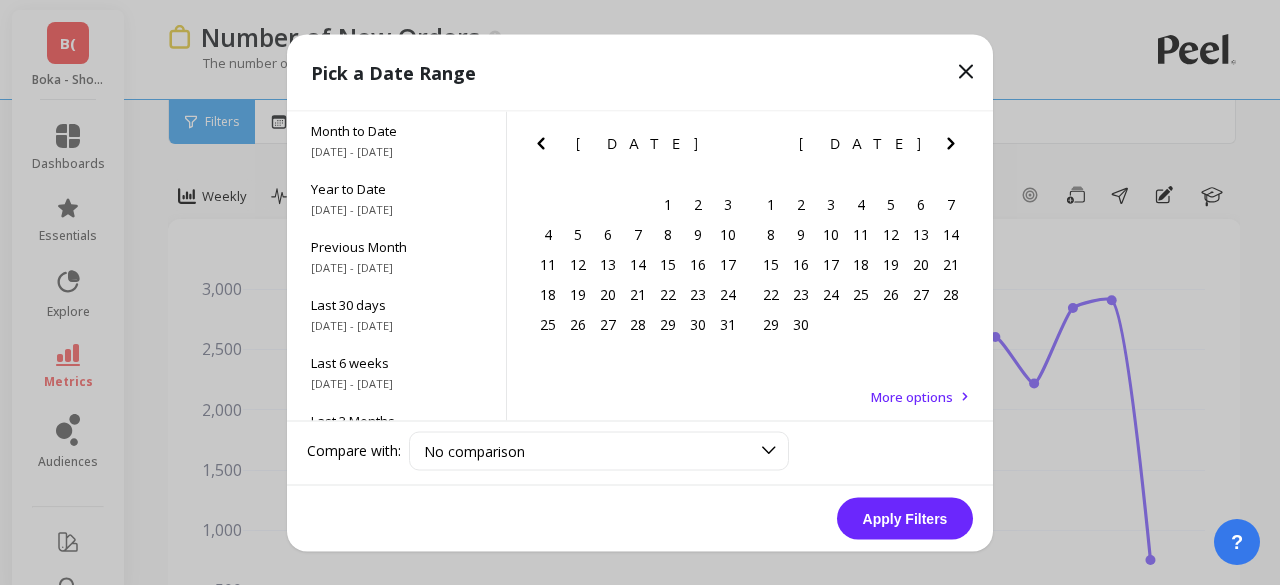 click 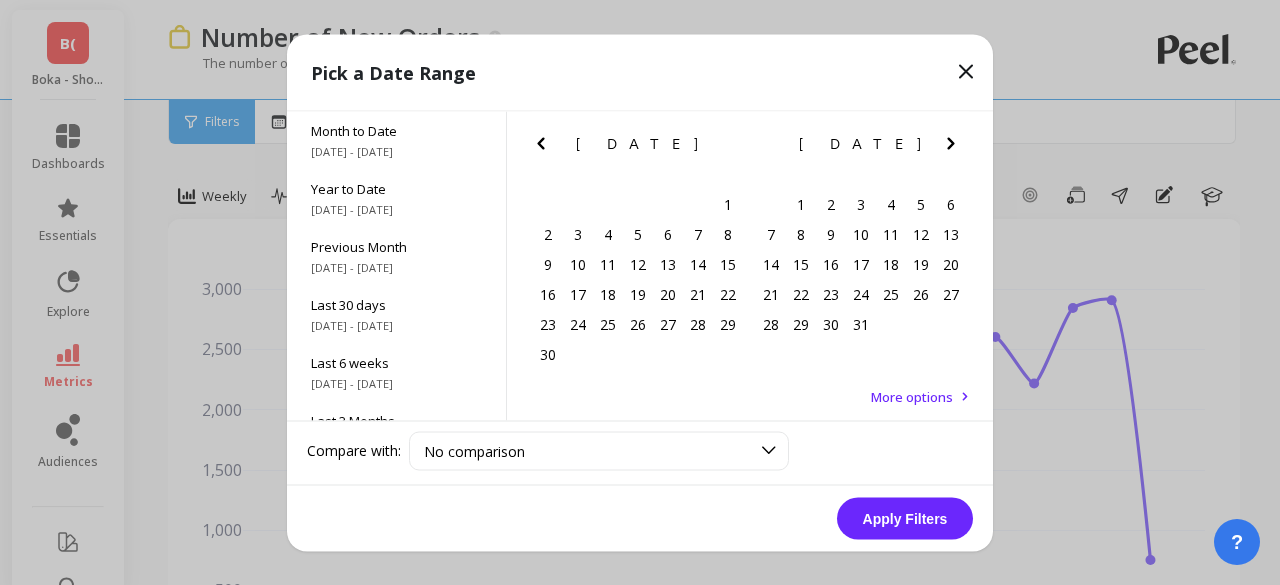 click 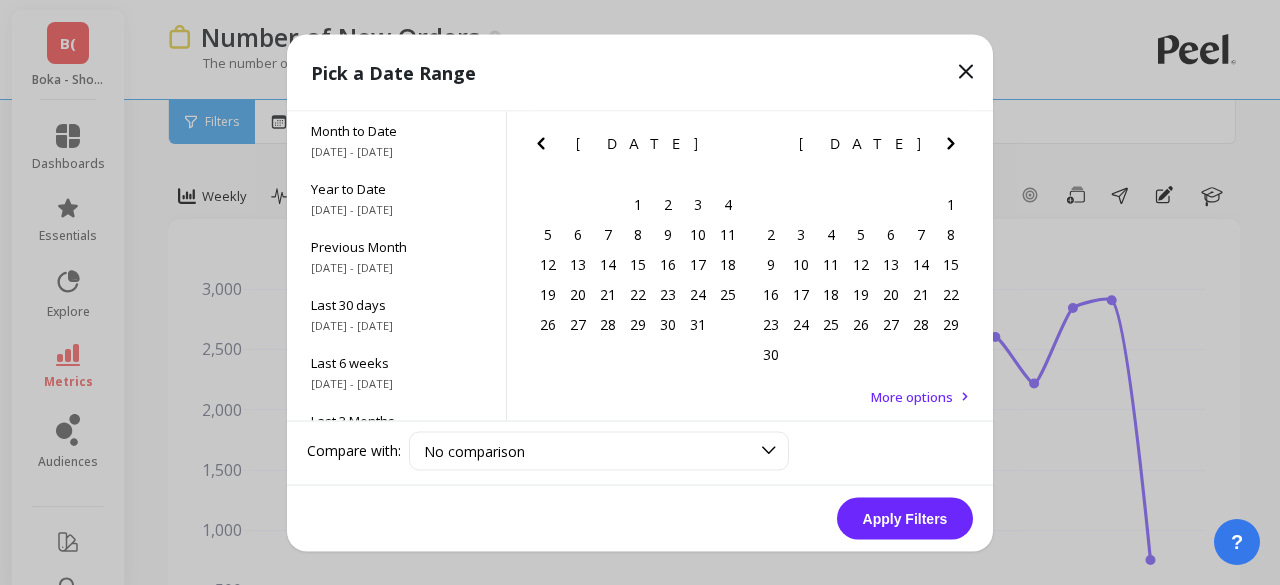 click 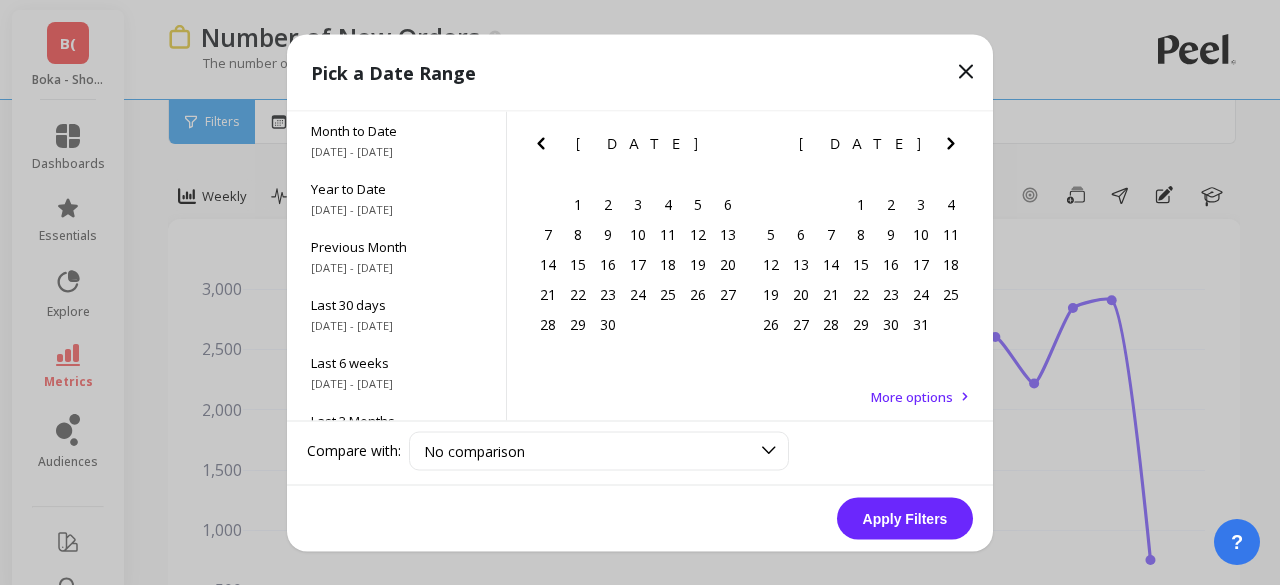 click 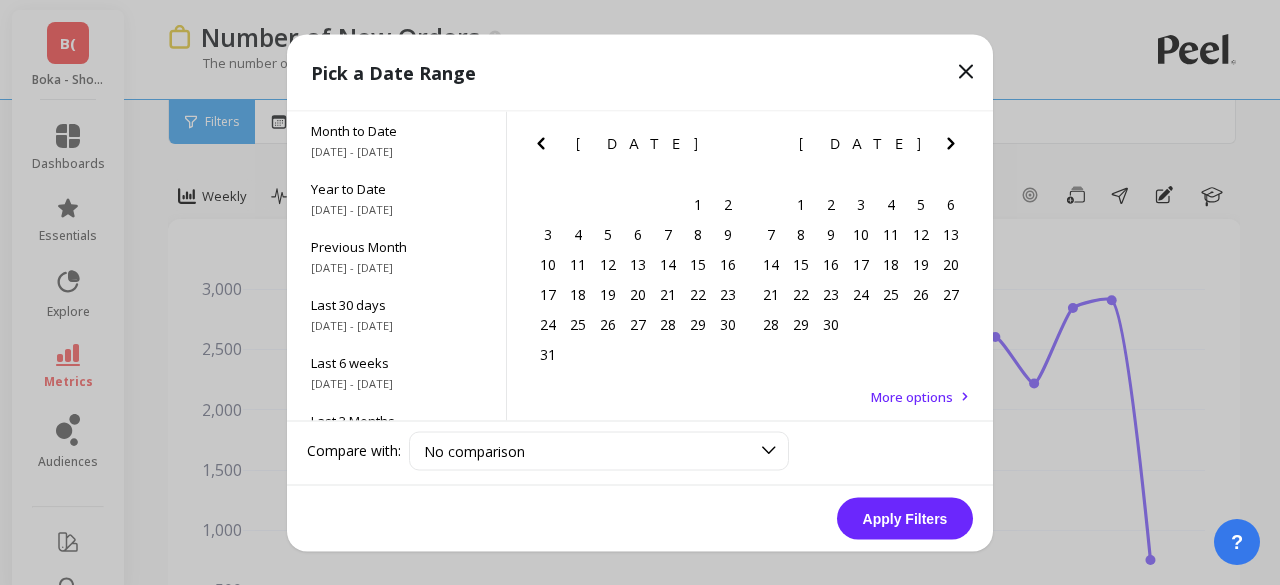 click 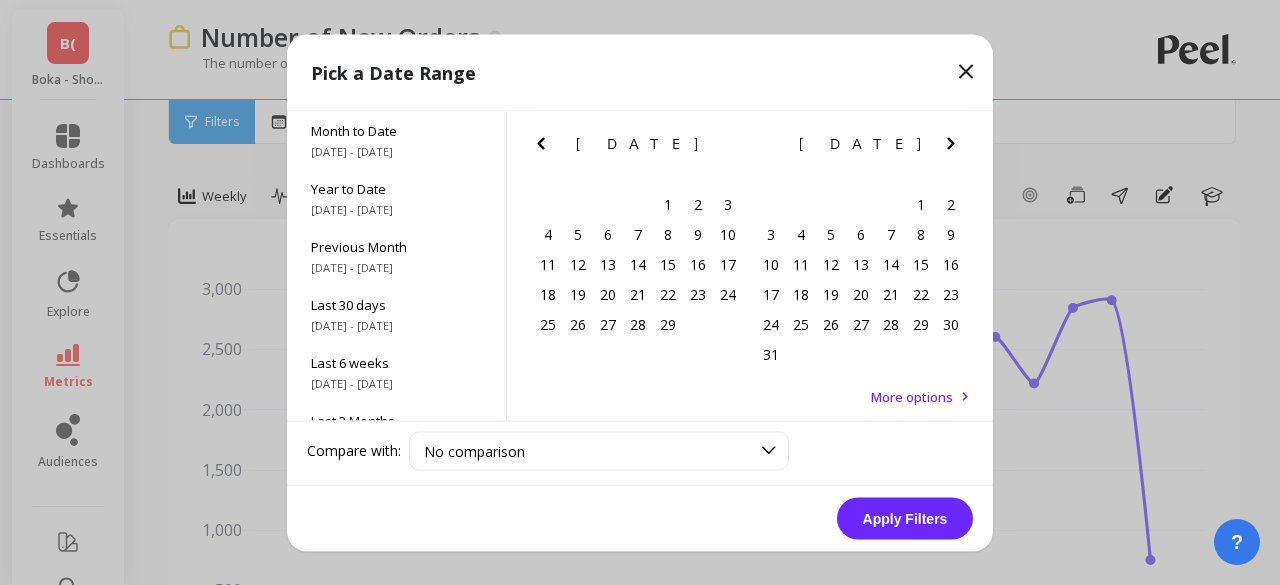 click 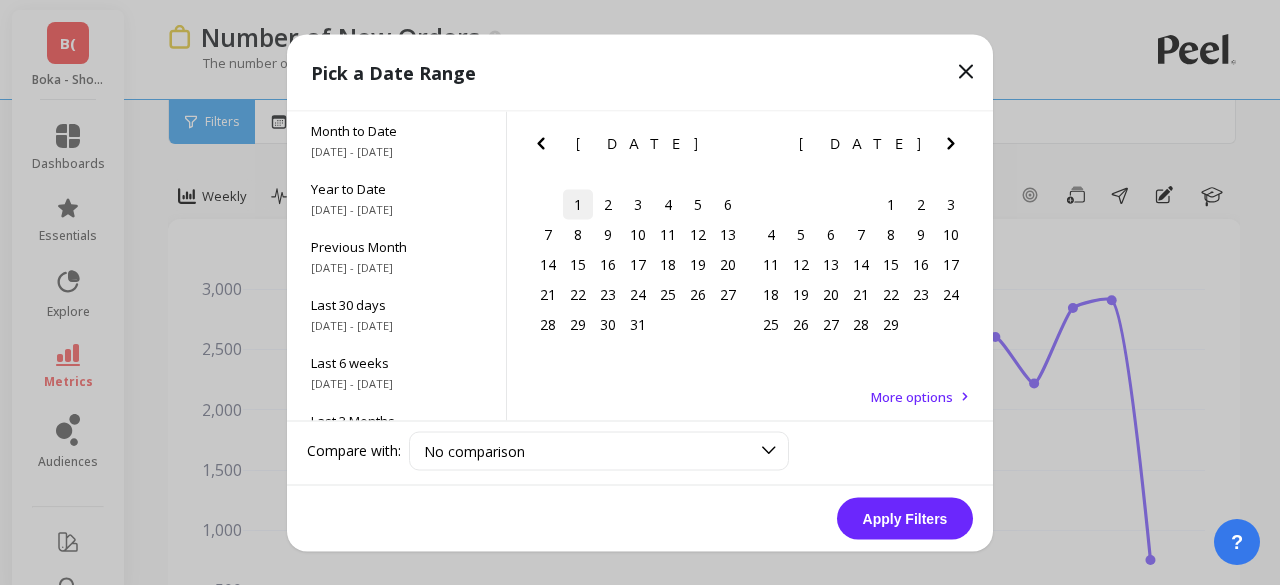 click on "1" at bounding box center (578, 204) 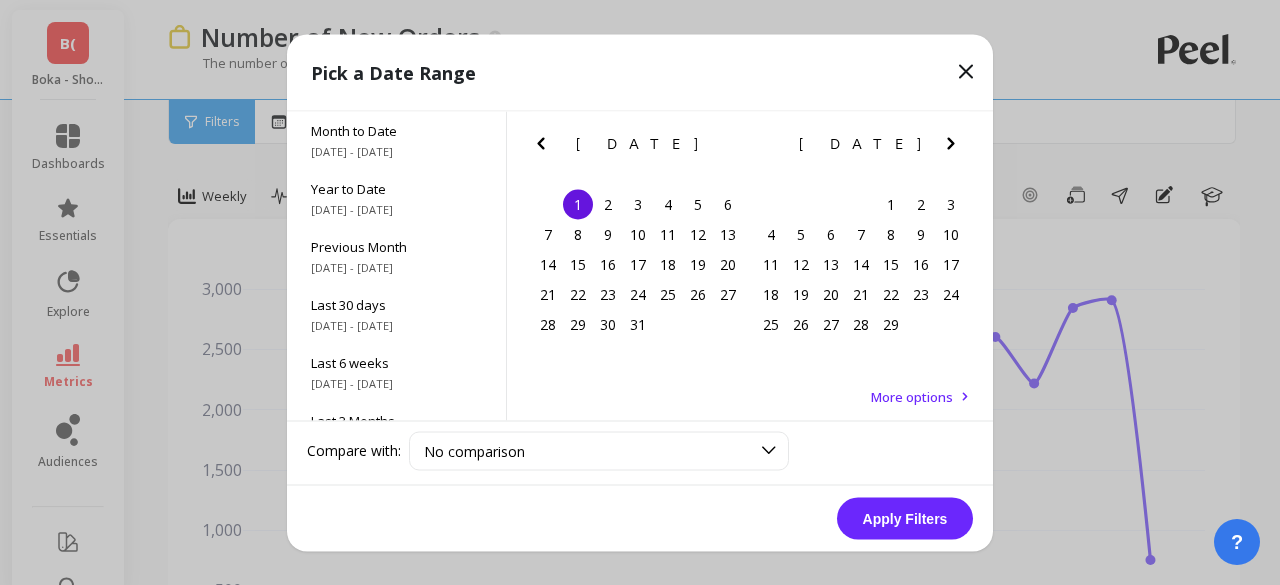 click 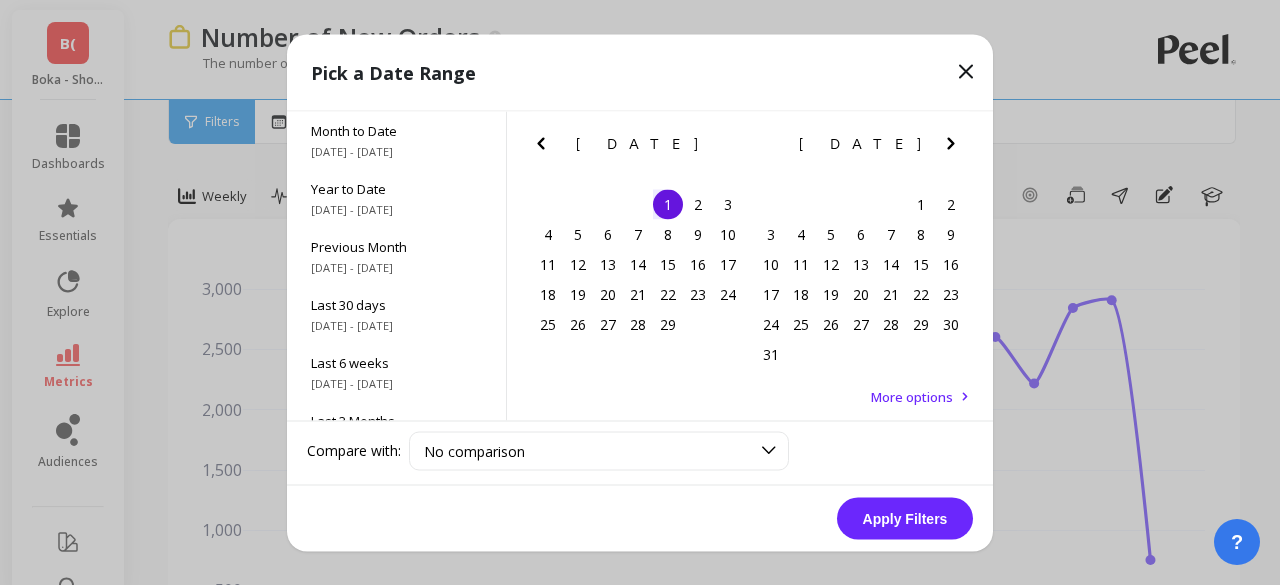 click 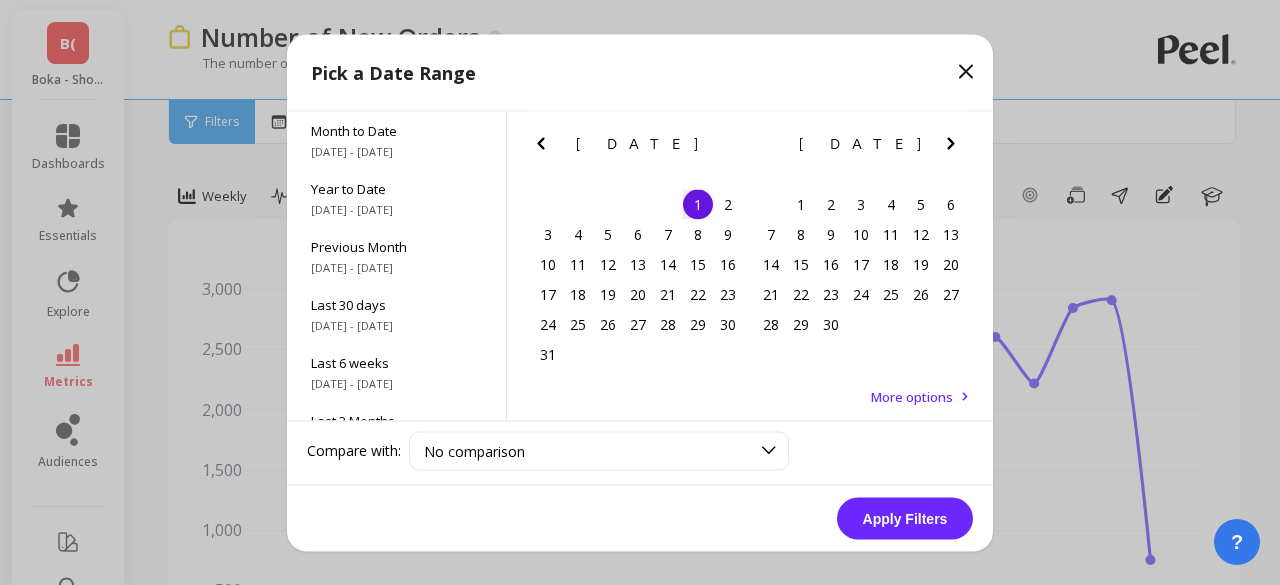 click 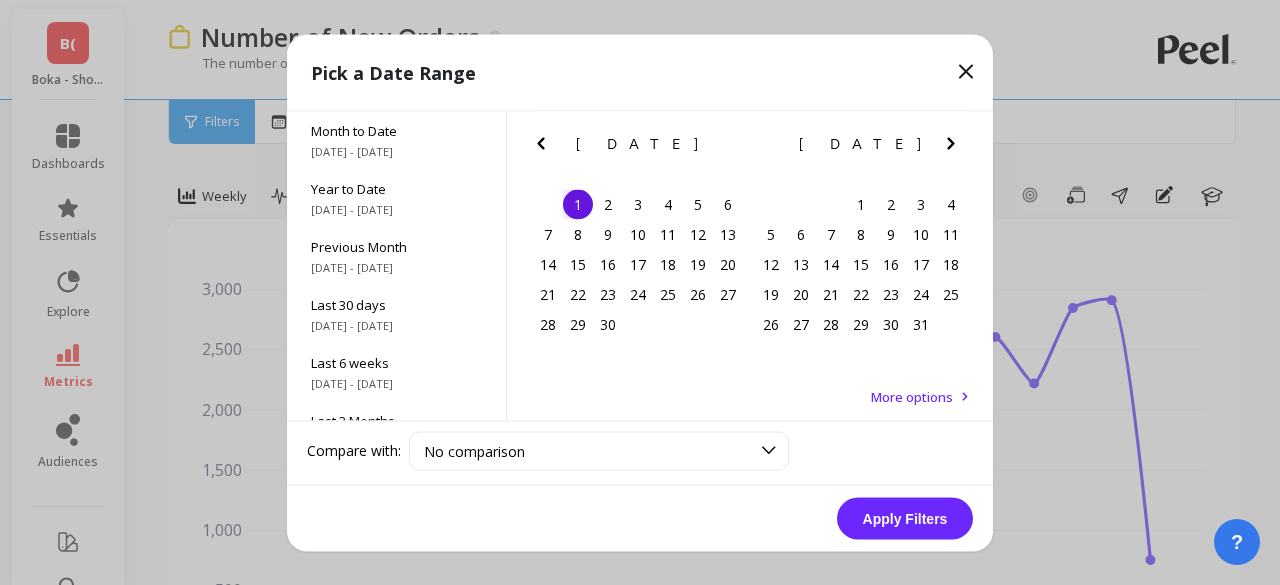 click 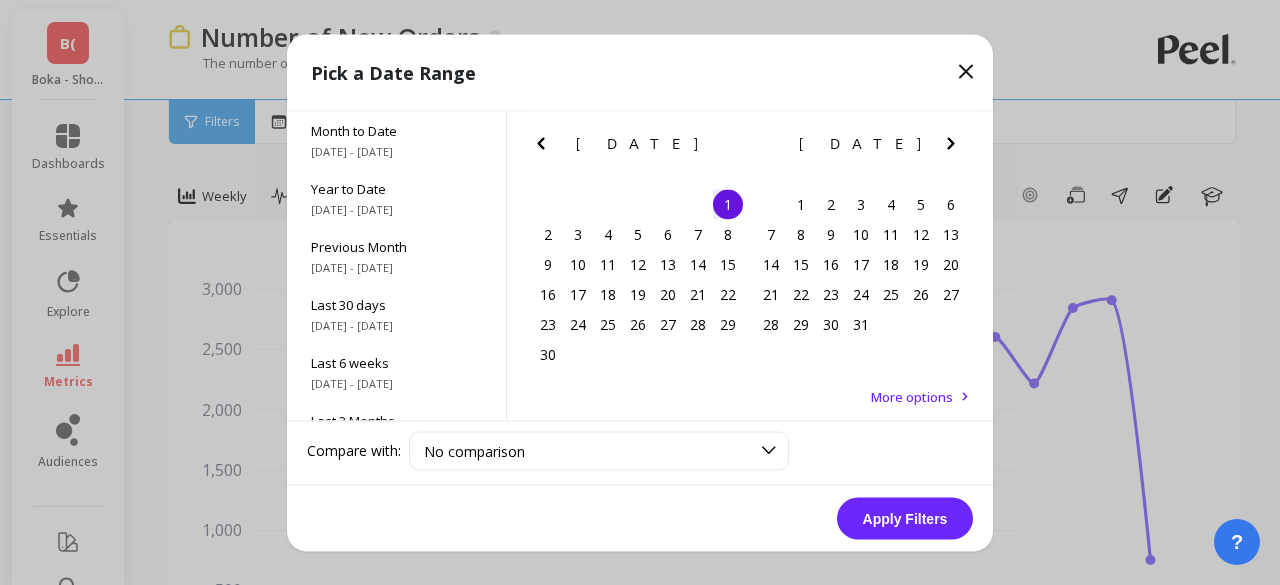 click 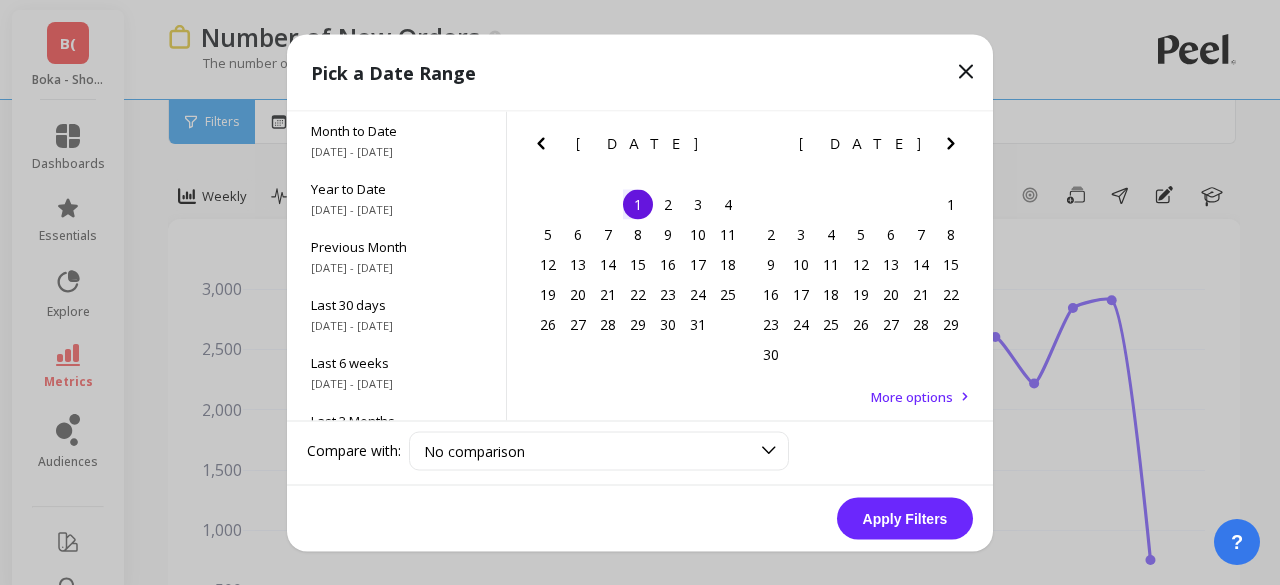 click 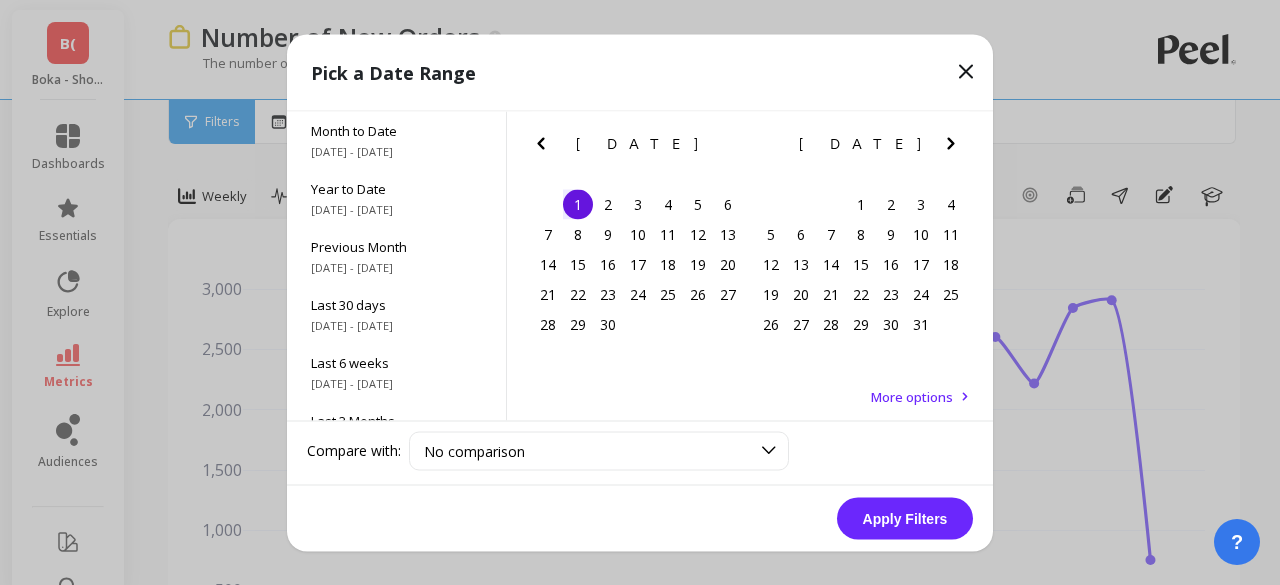 click 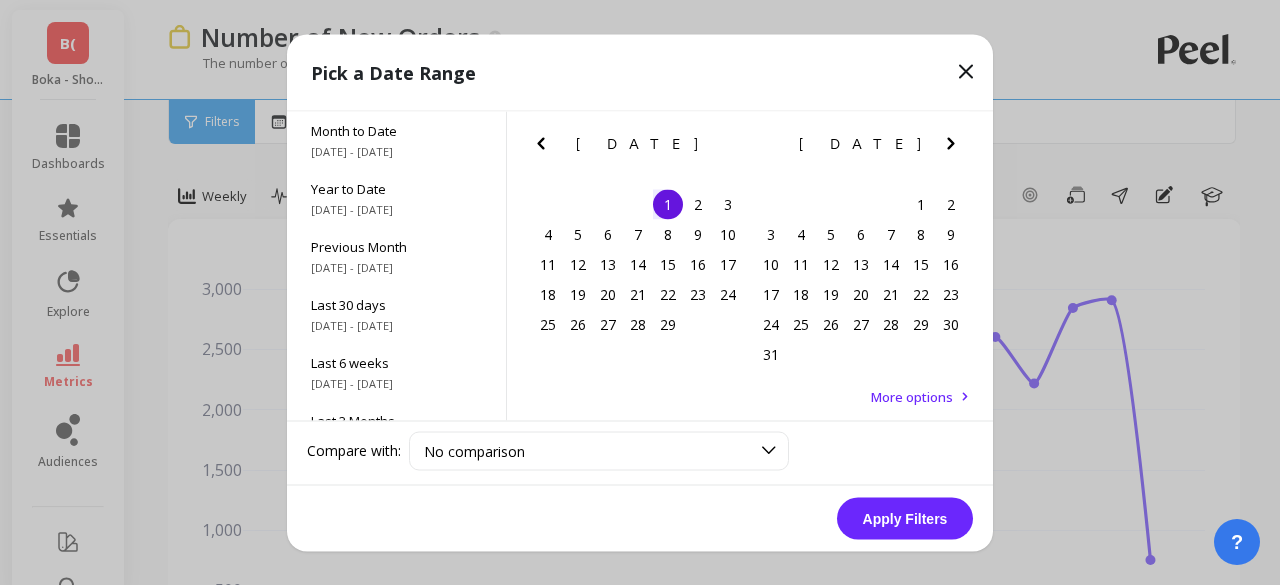 click 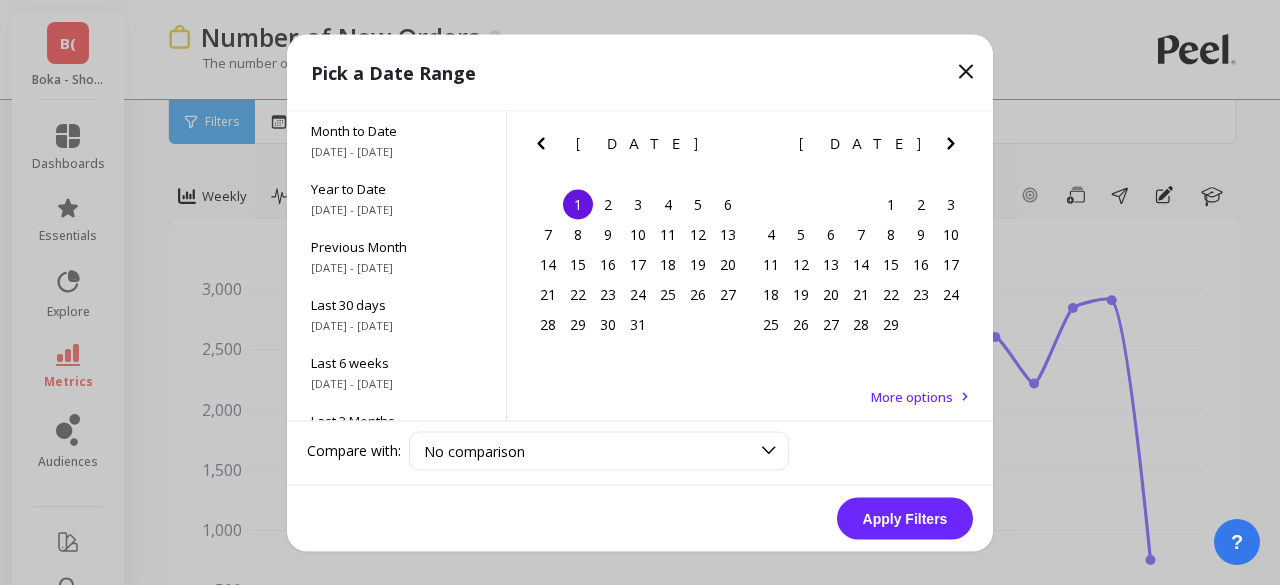 click on "1" at bounding box center (578, 204) 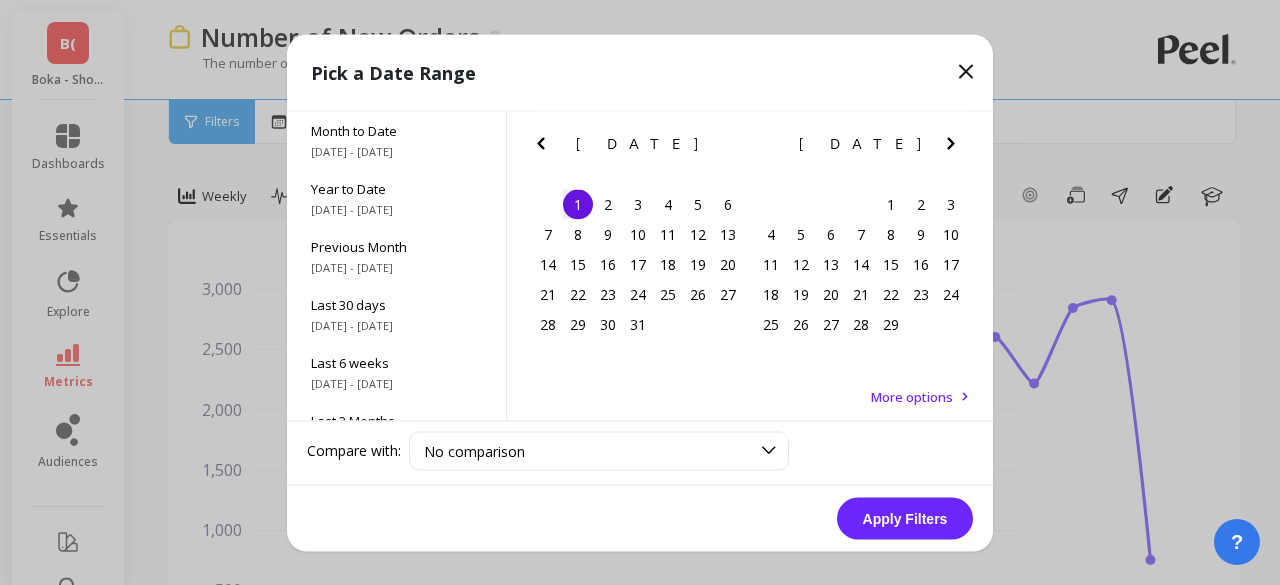 click 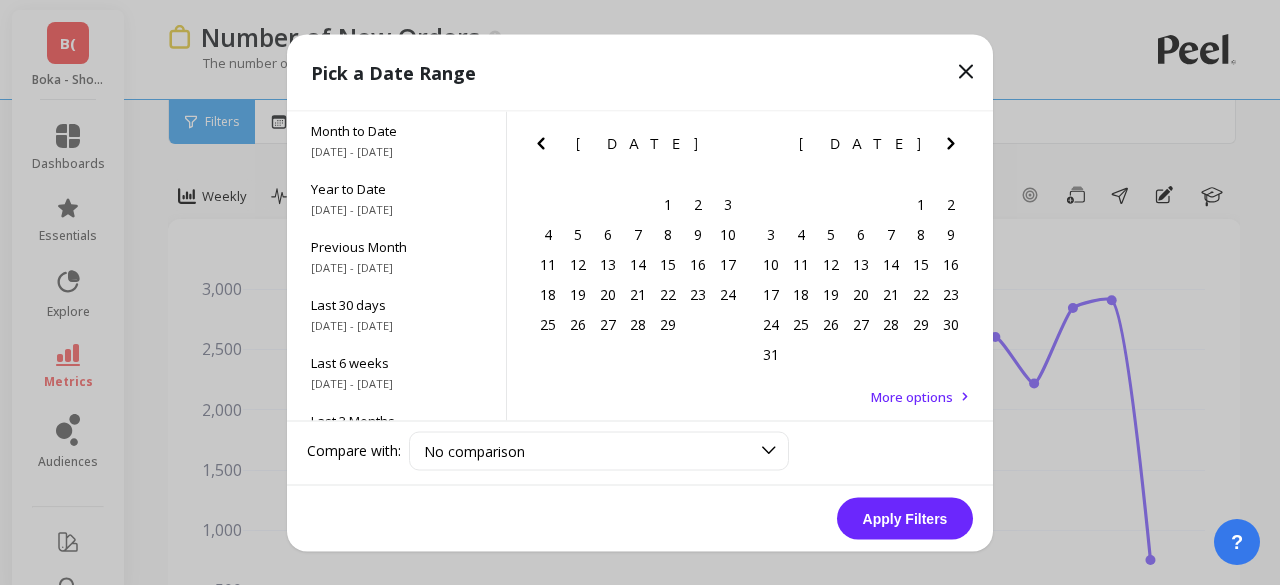 click 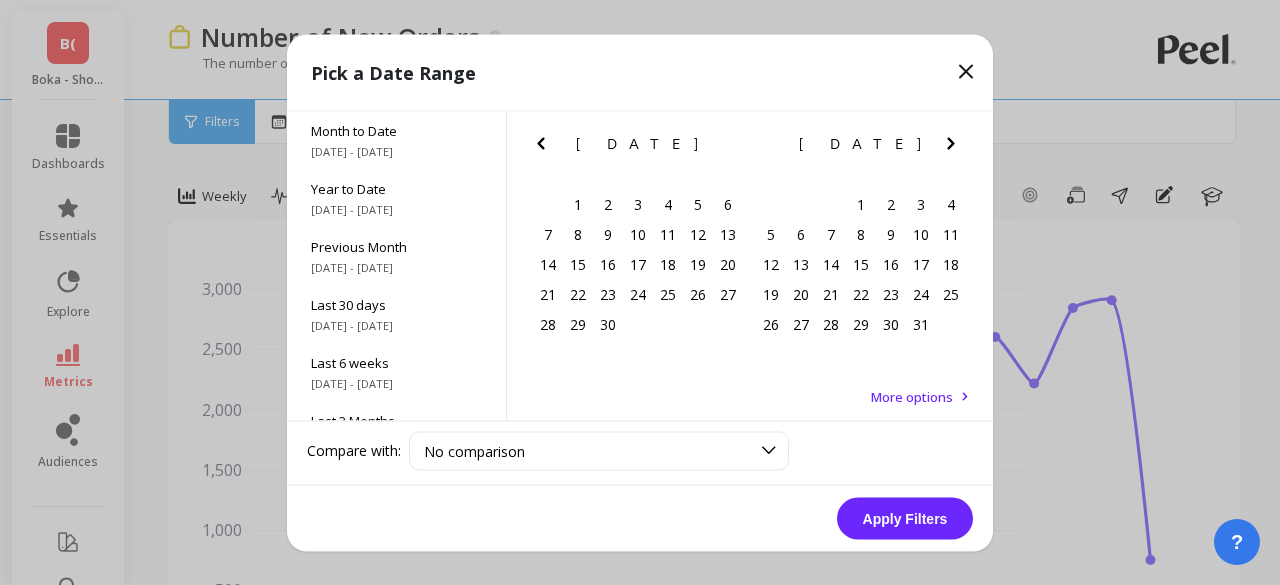 click 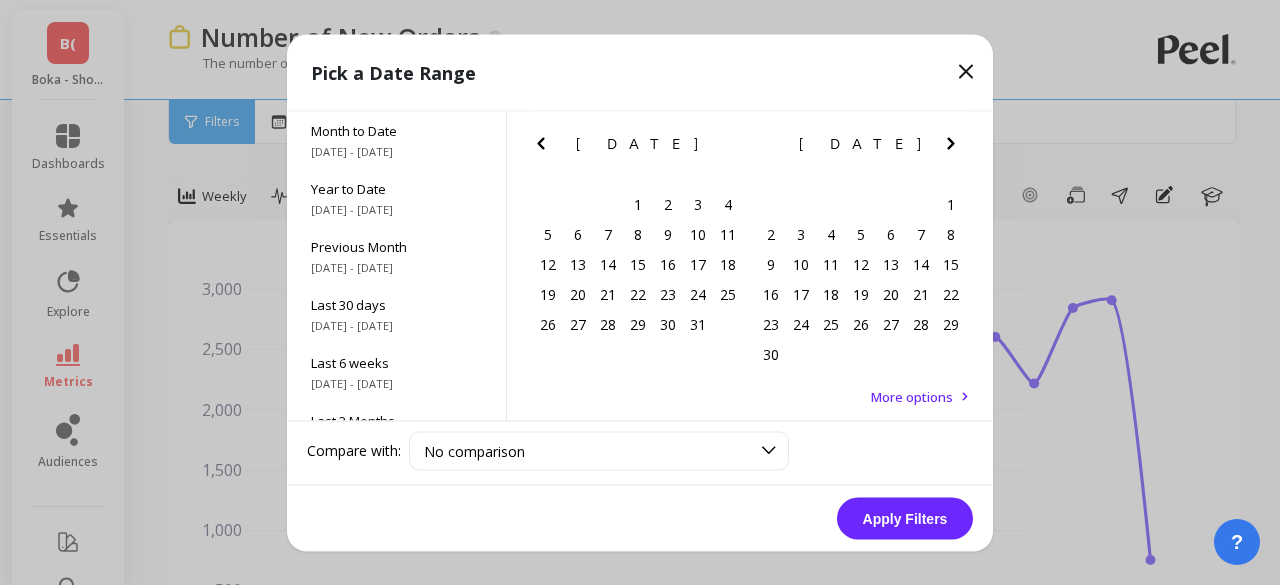 click 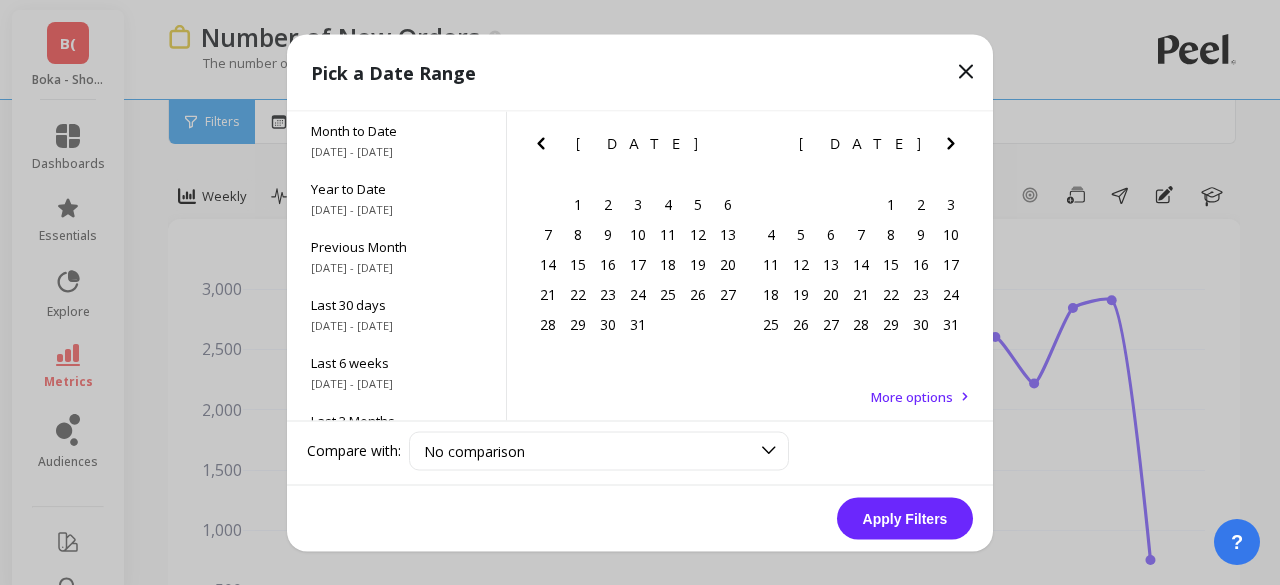 click 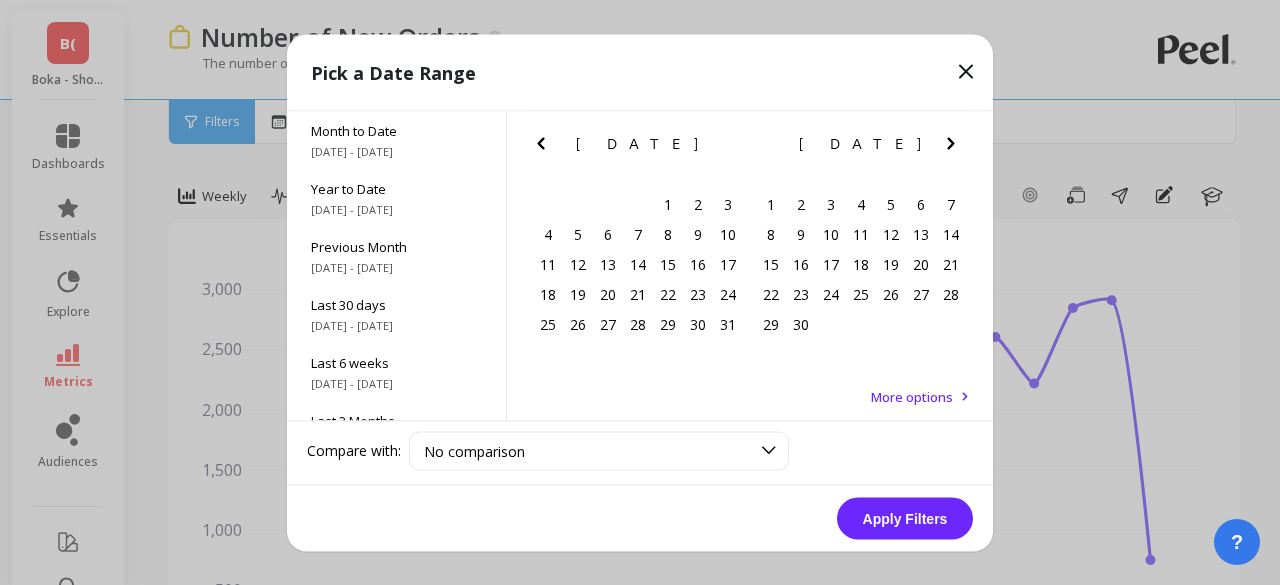 click 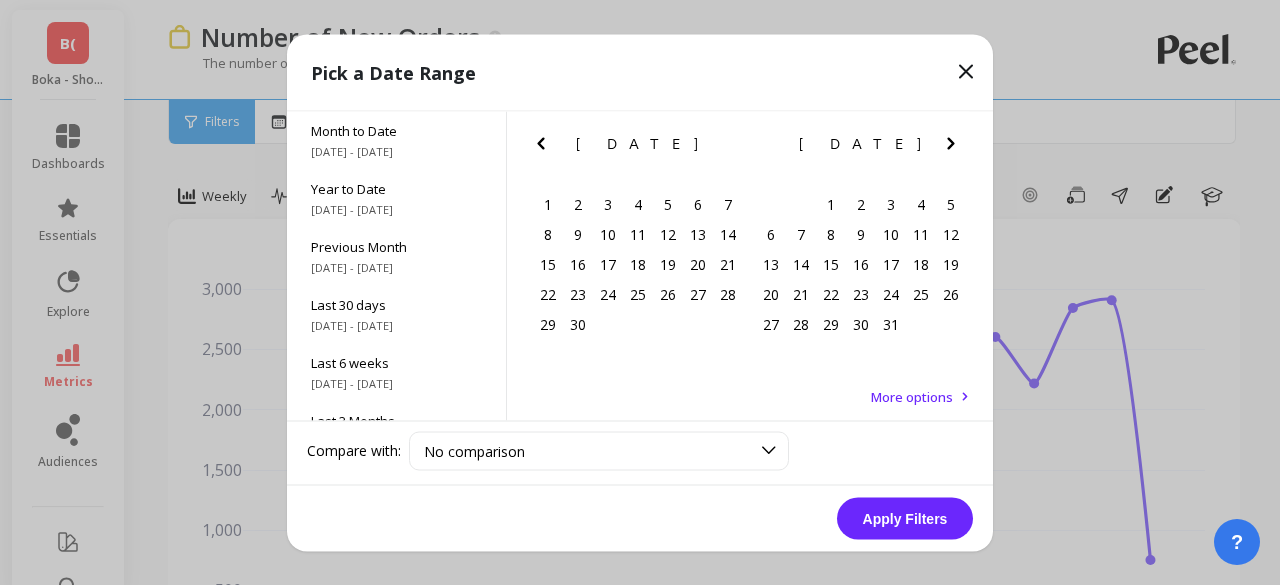 click 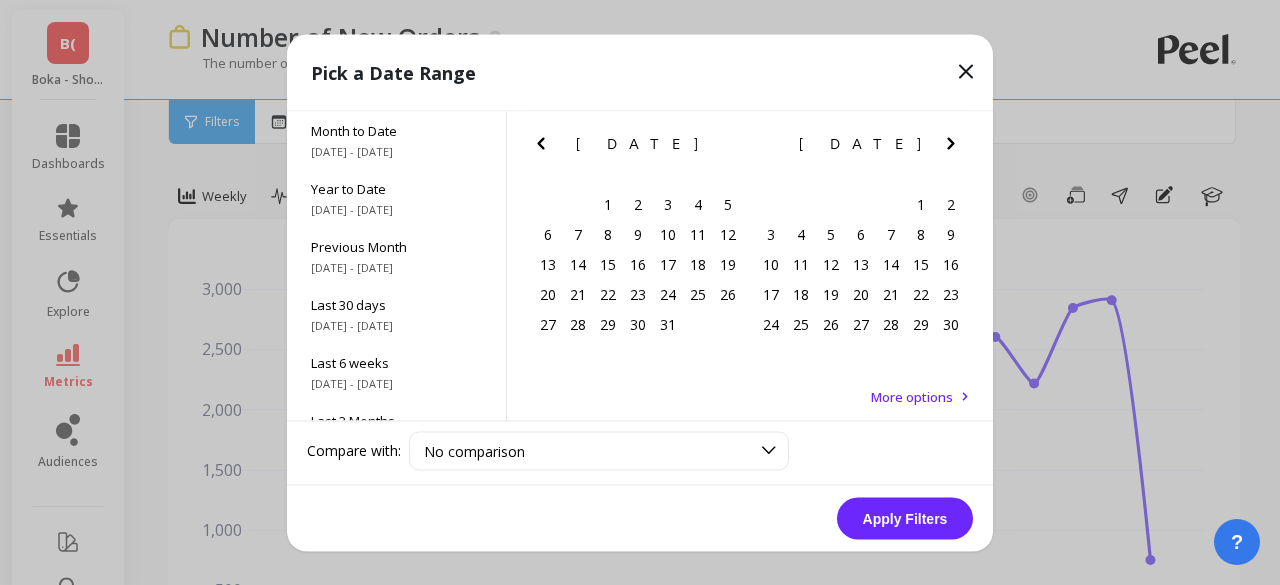 click 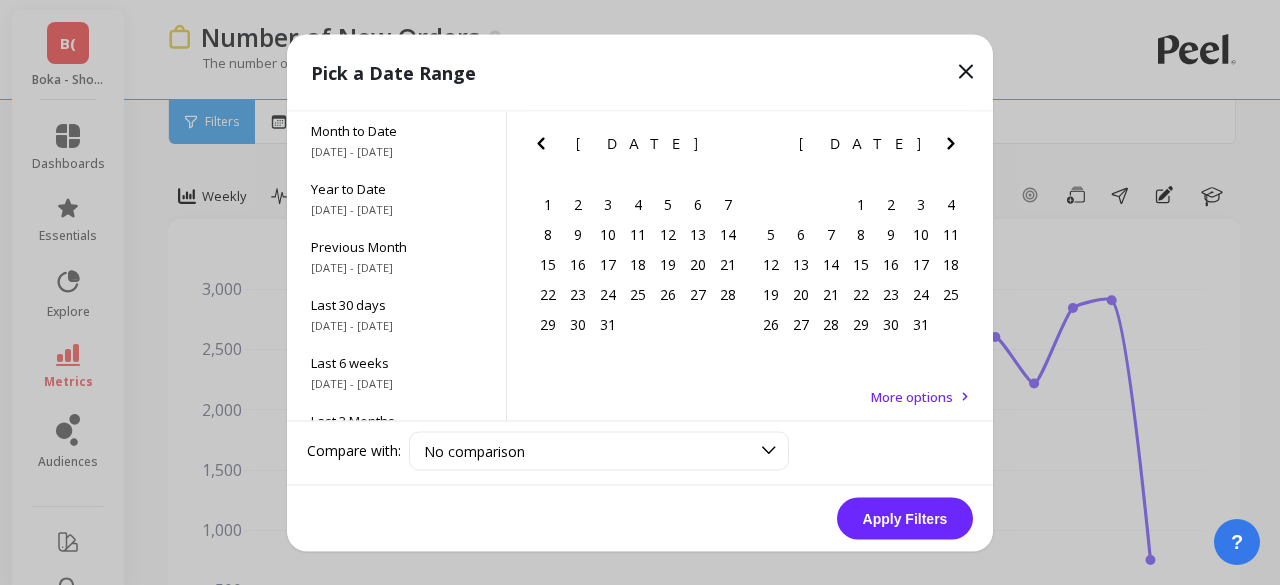 click 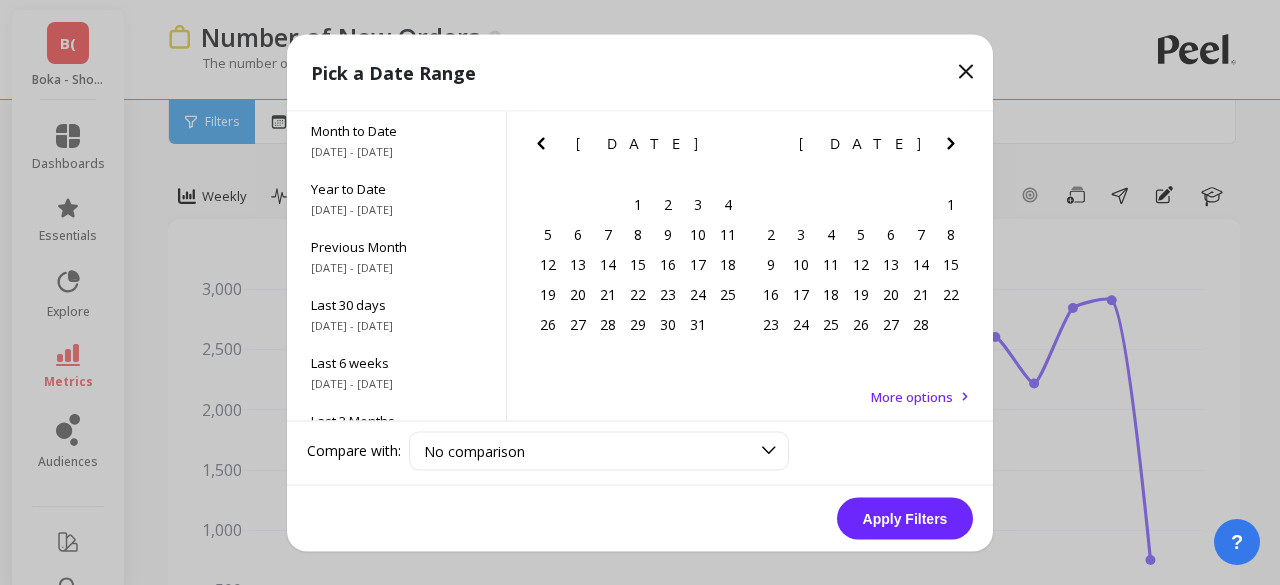 click 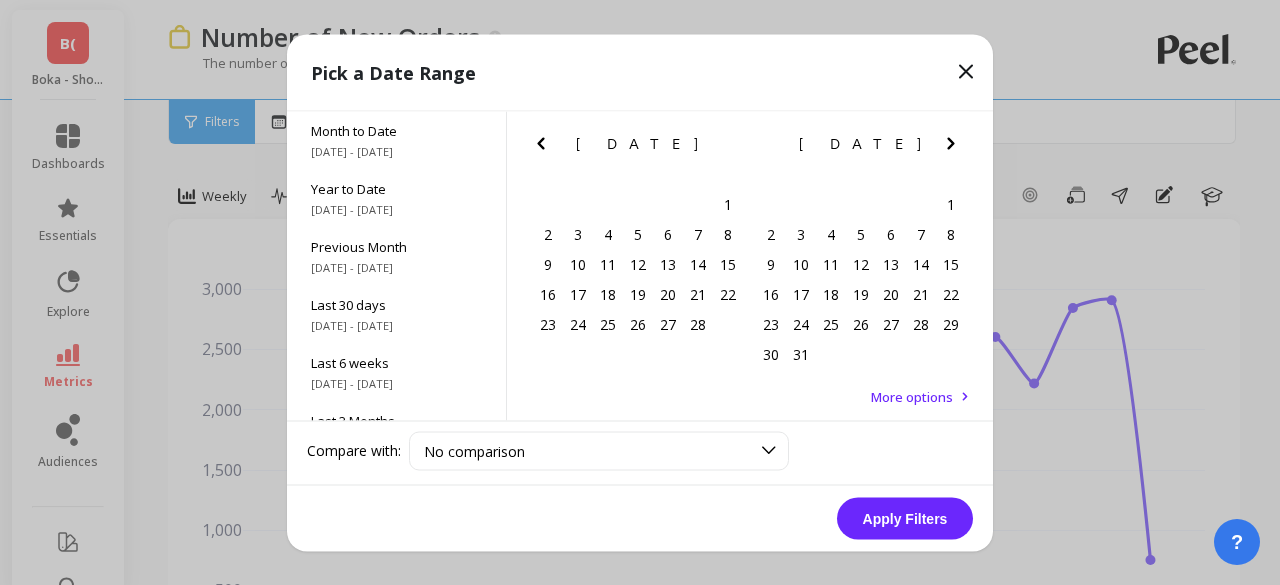 click 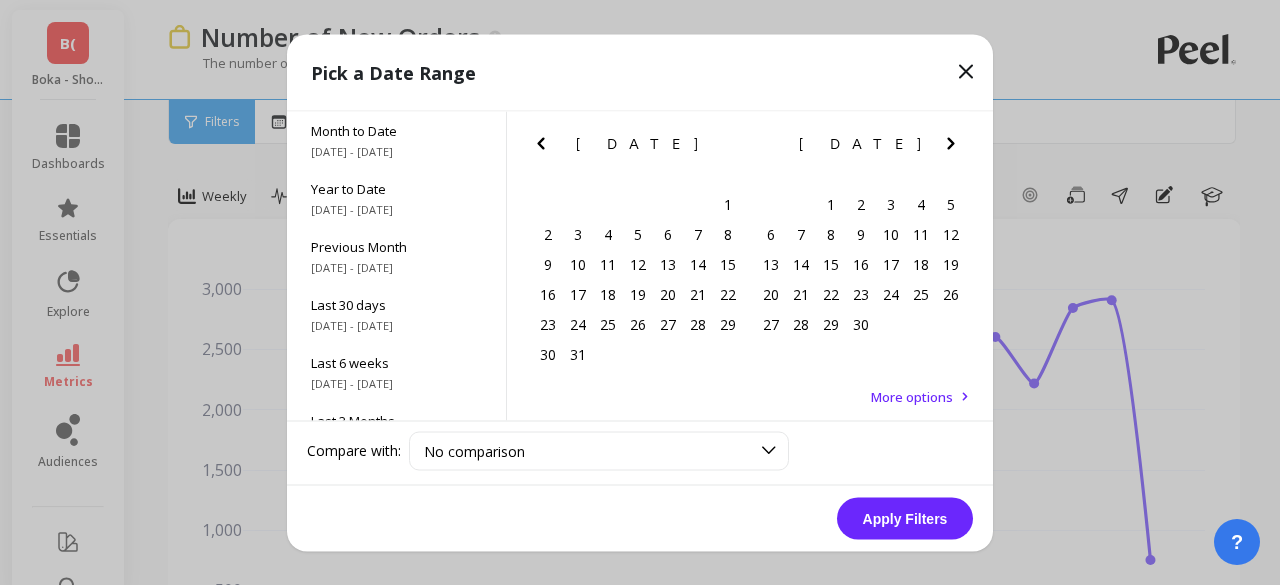 click 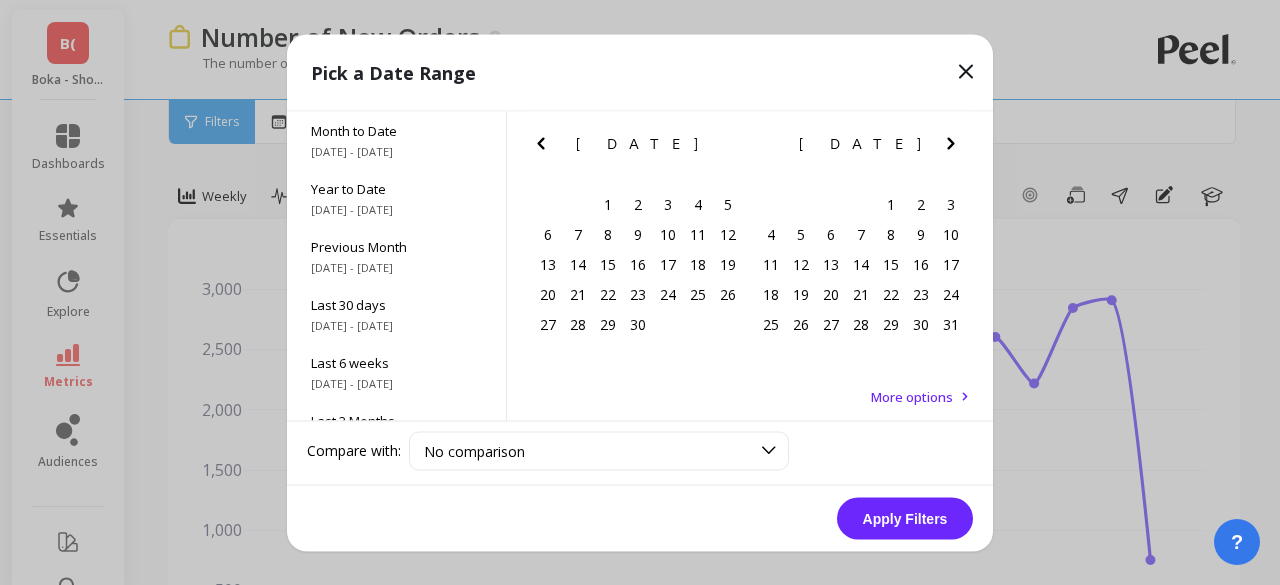 click 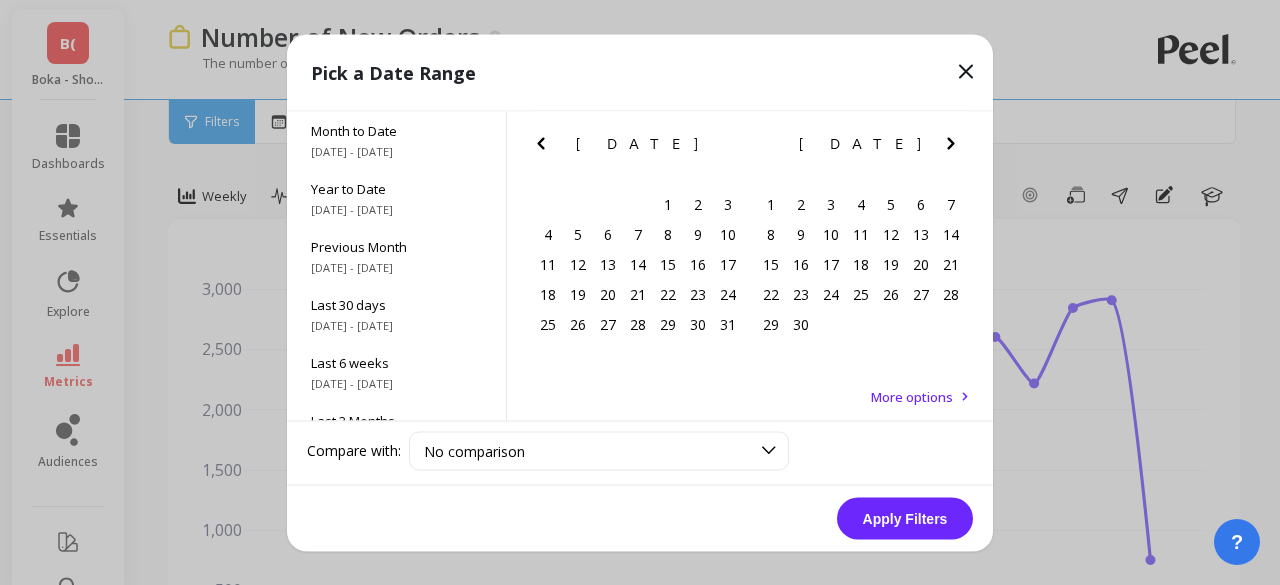 click 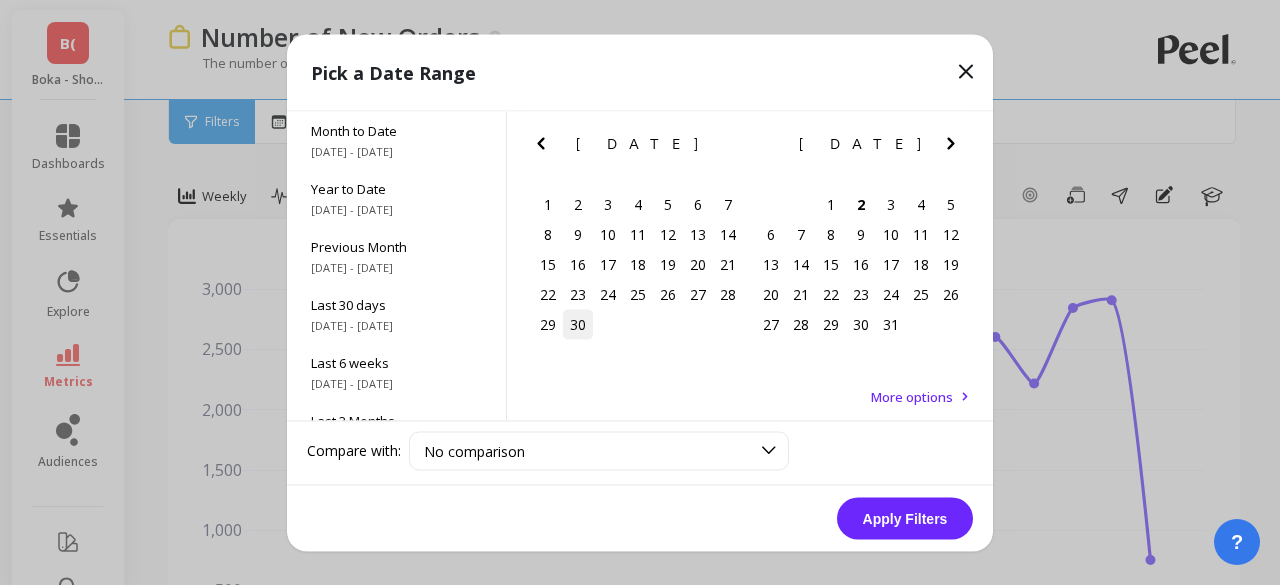 click on "30" at bounding box center [578, 324] 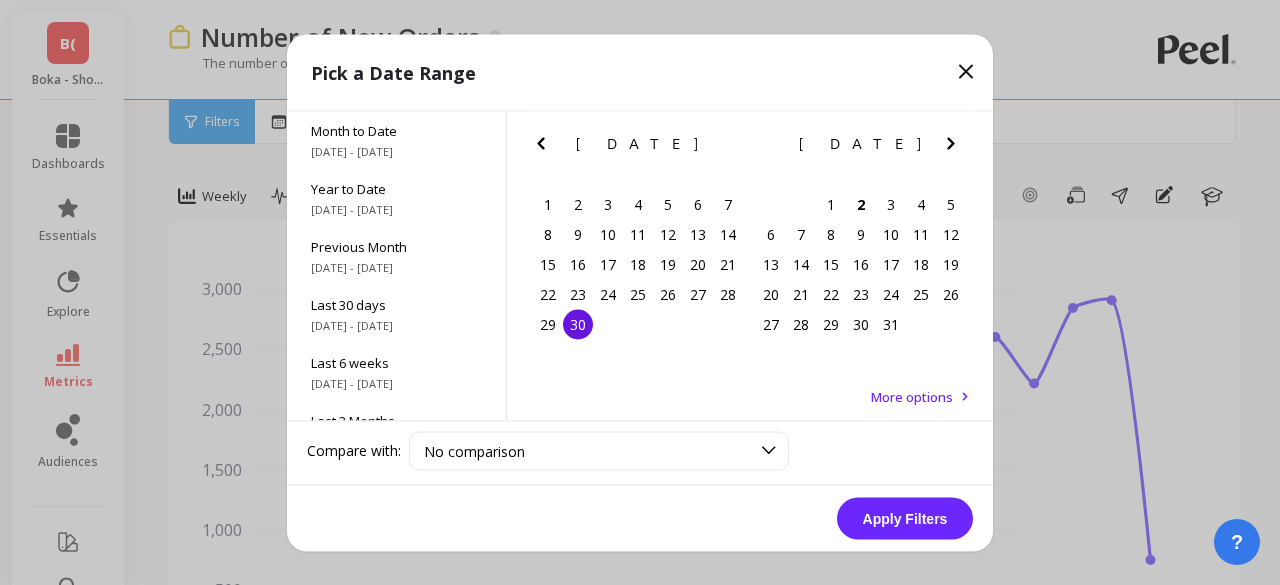 click 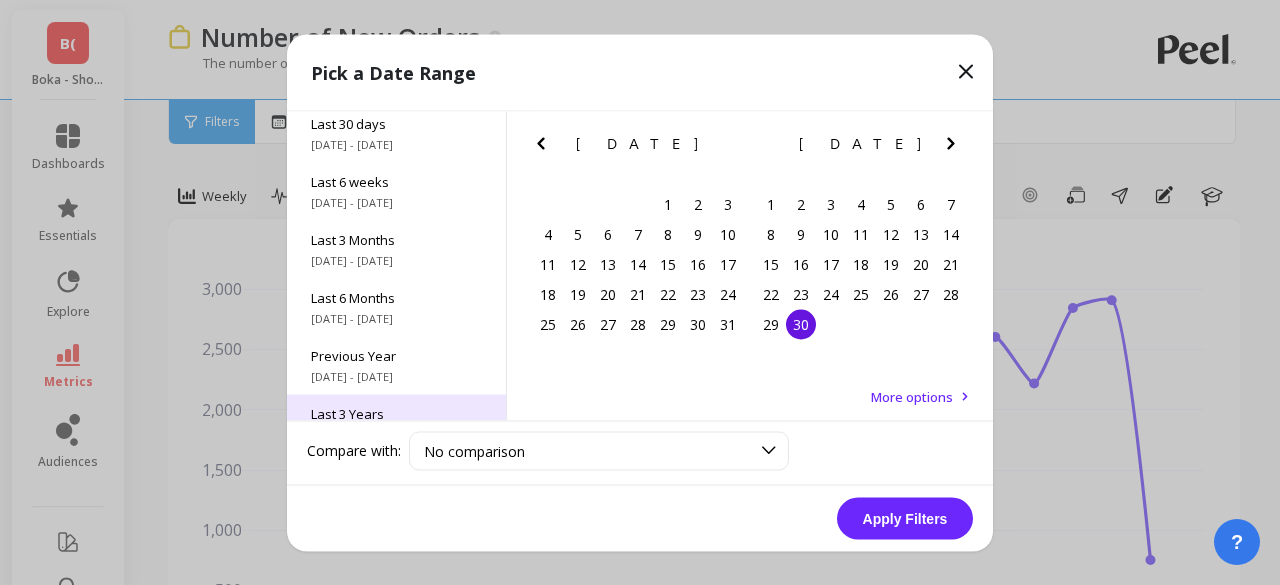 scroll, scrollTop: 270, scrollLeft: 0, axis: vertical 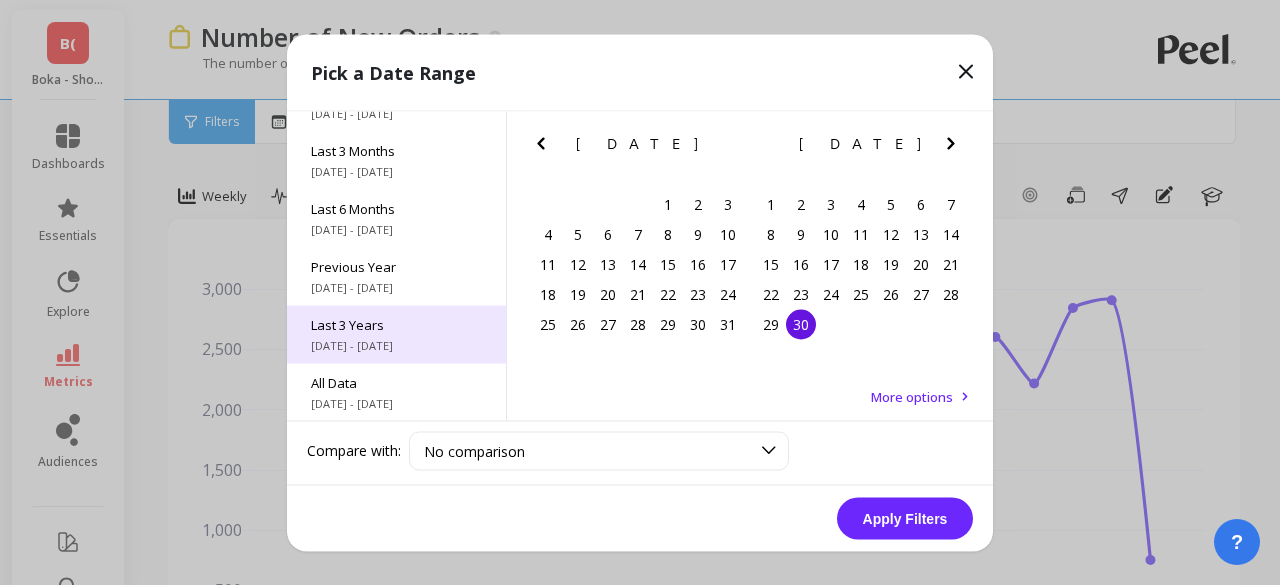 click on "Last 3 Years" at bounding box center [396, 324] 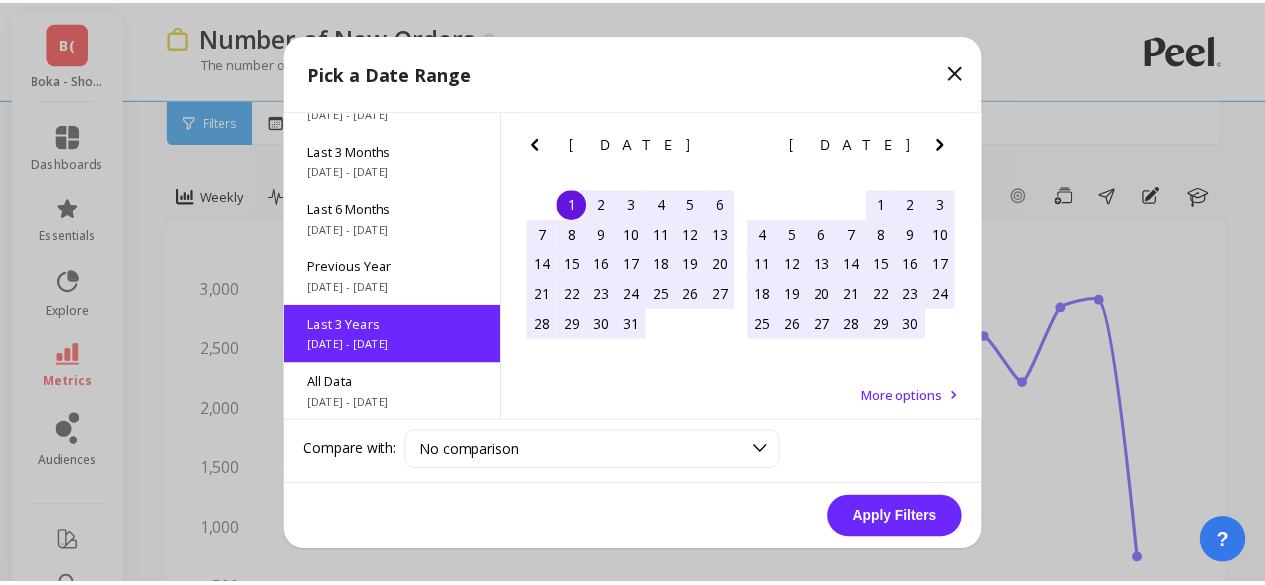 scroll, scrollTop: 0, scrollLeft: 0, axis: both 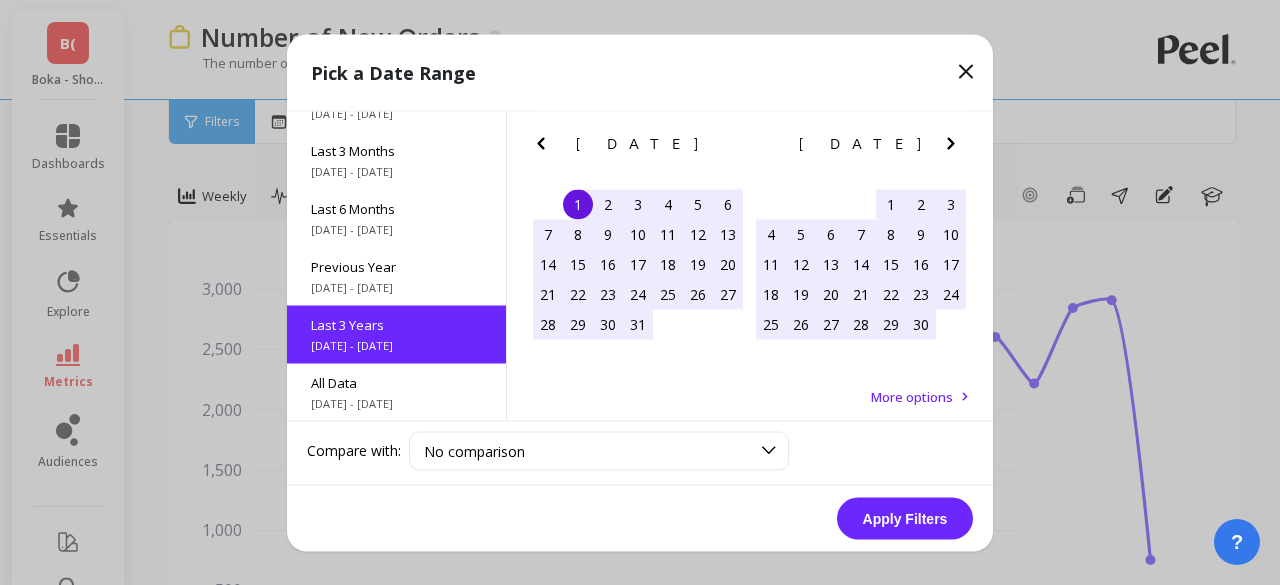 click on "Apply Filters" at bounding box center (905, 518) 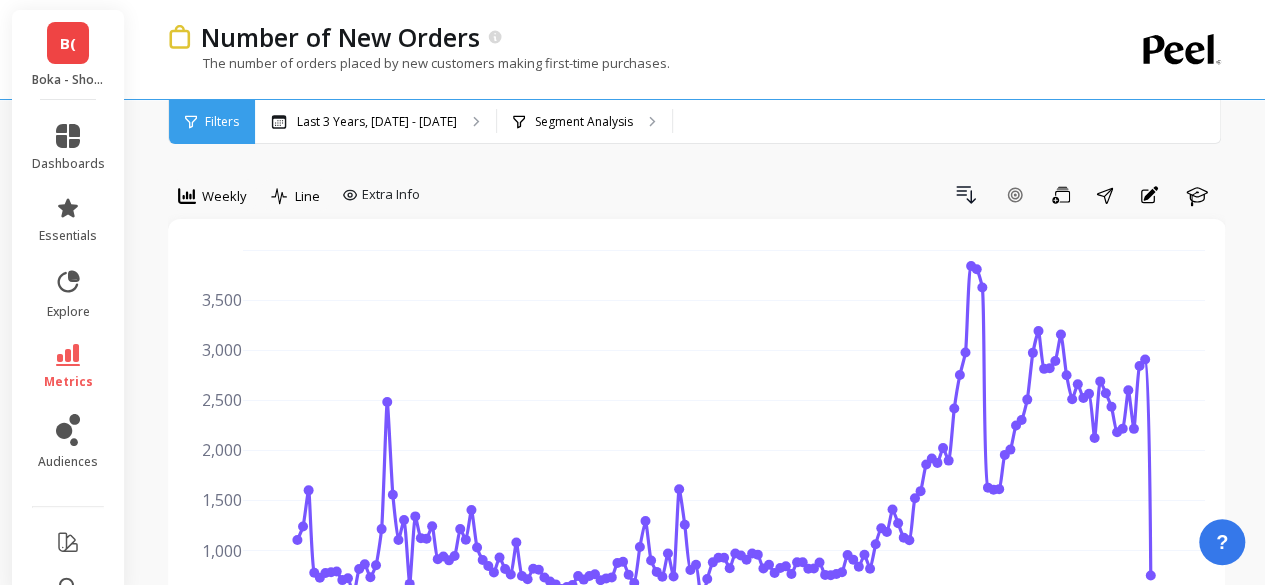 drag, startPoint x: 154, startPoint y: 192, endPoint x: 166, endPoint y: 192, distance: 12 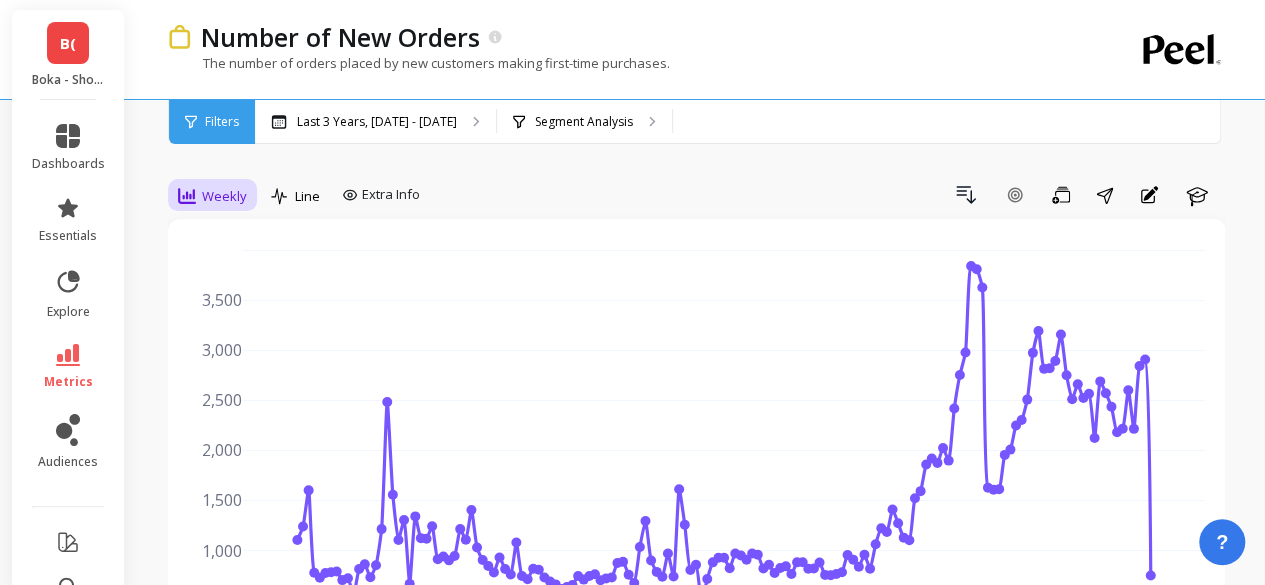 click 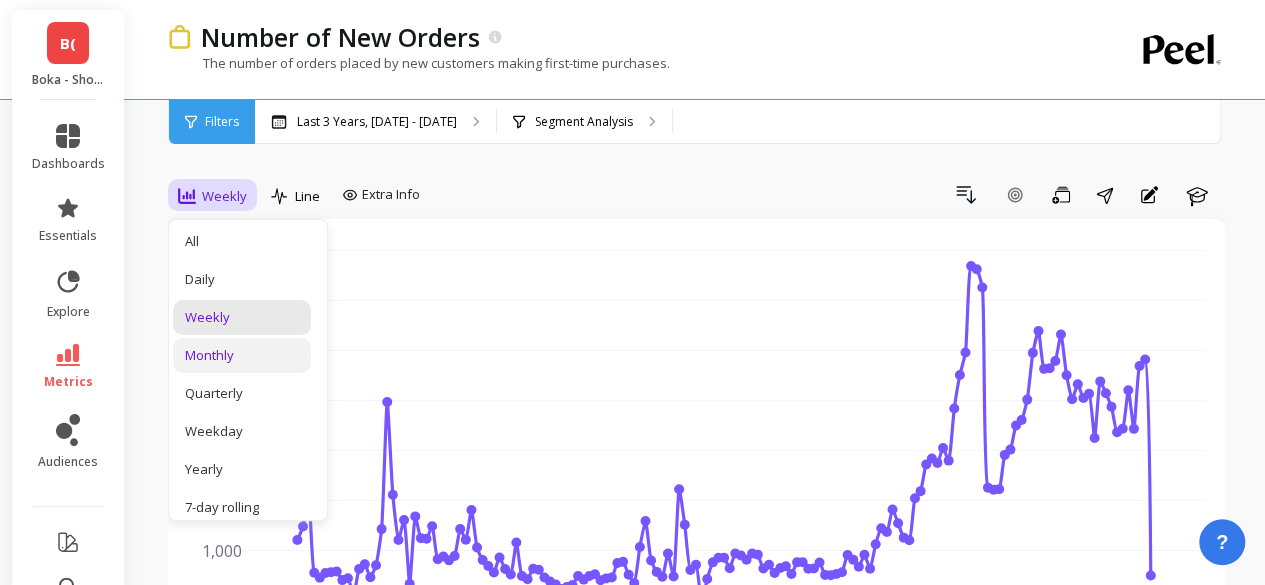 click on "Monthly" at bounding box center (242, 355) 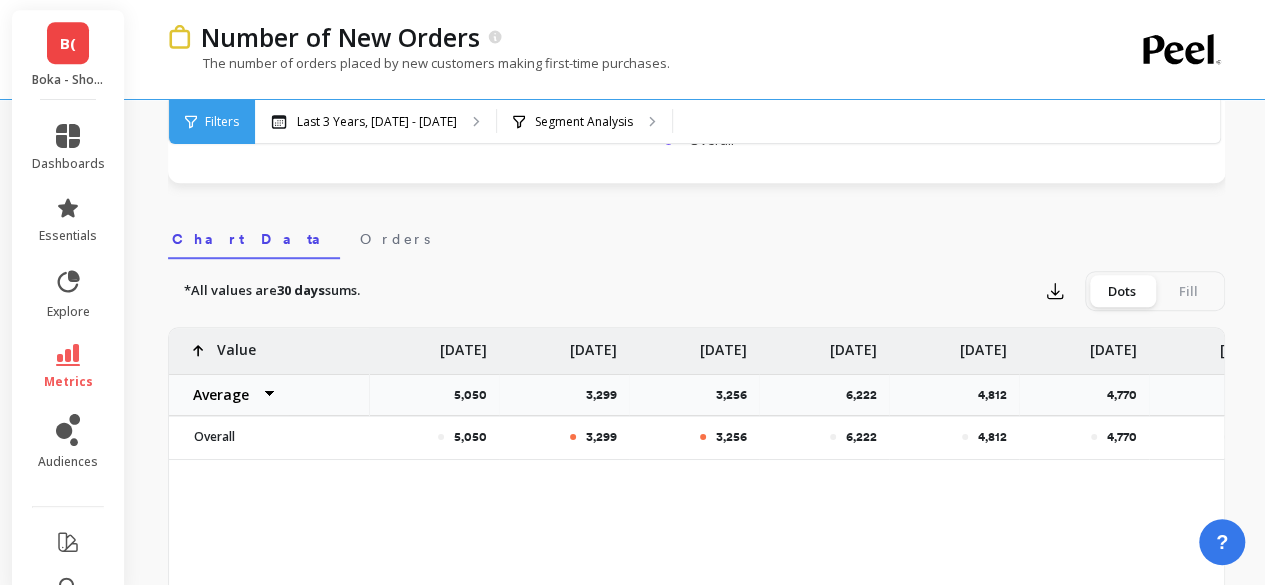 scroll, scrollTop: 600, scrollLeft: 0, axis: vertical 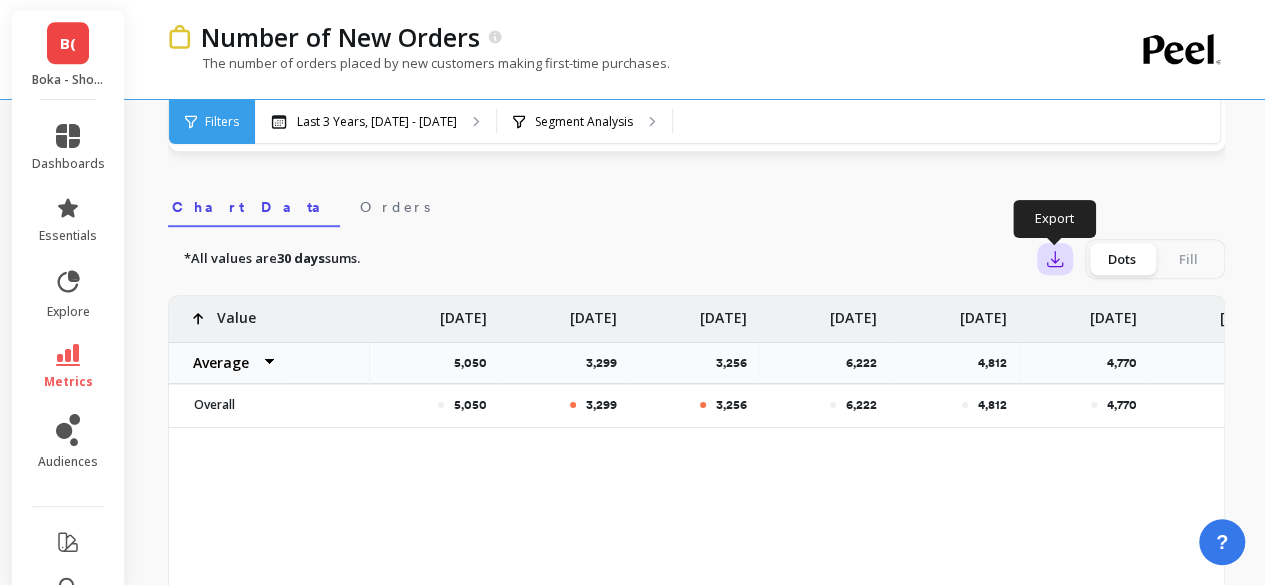 click 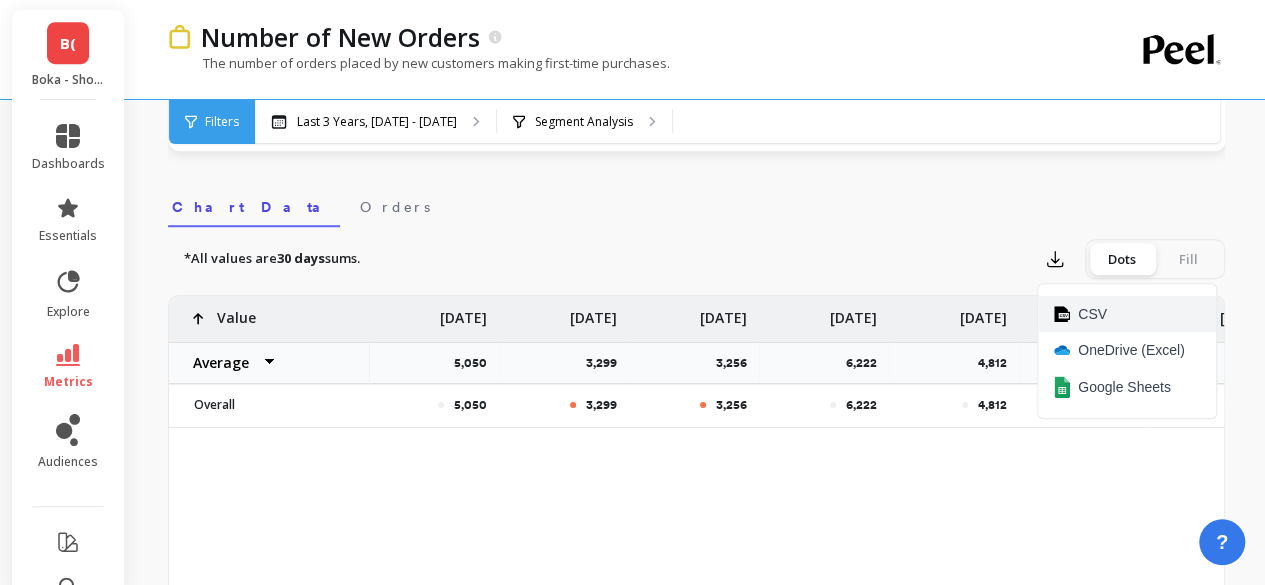 click on "CSV" at bounding box center [1092, 314] 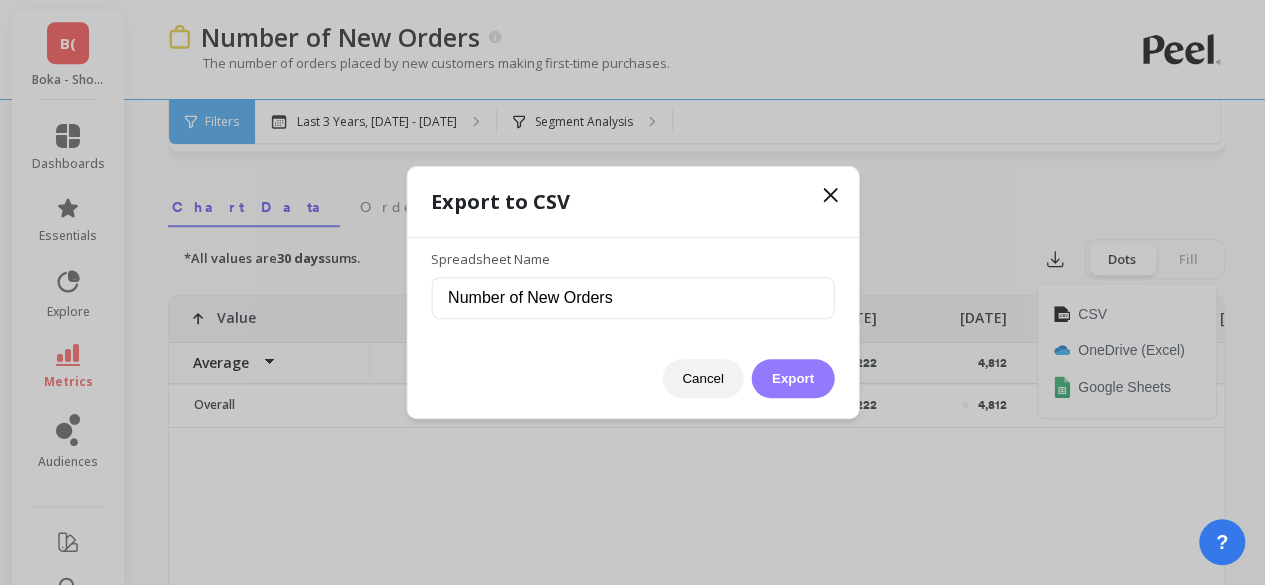 click on "Export" at bounding box center [793, 378] 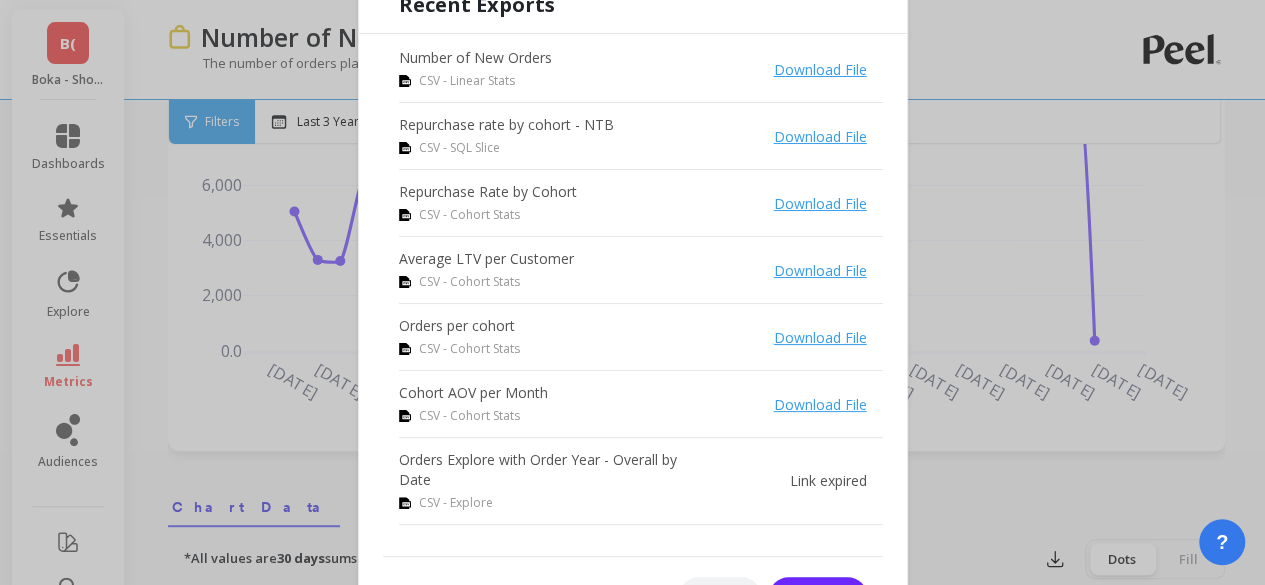 scroll, scrollTop: 0, scrollLeft: 0, axis: both 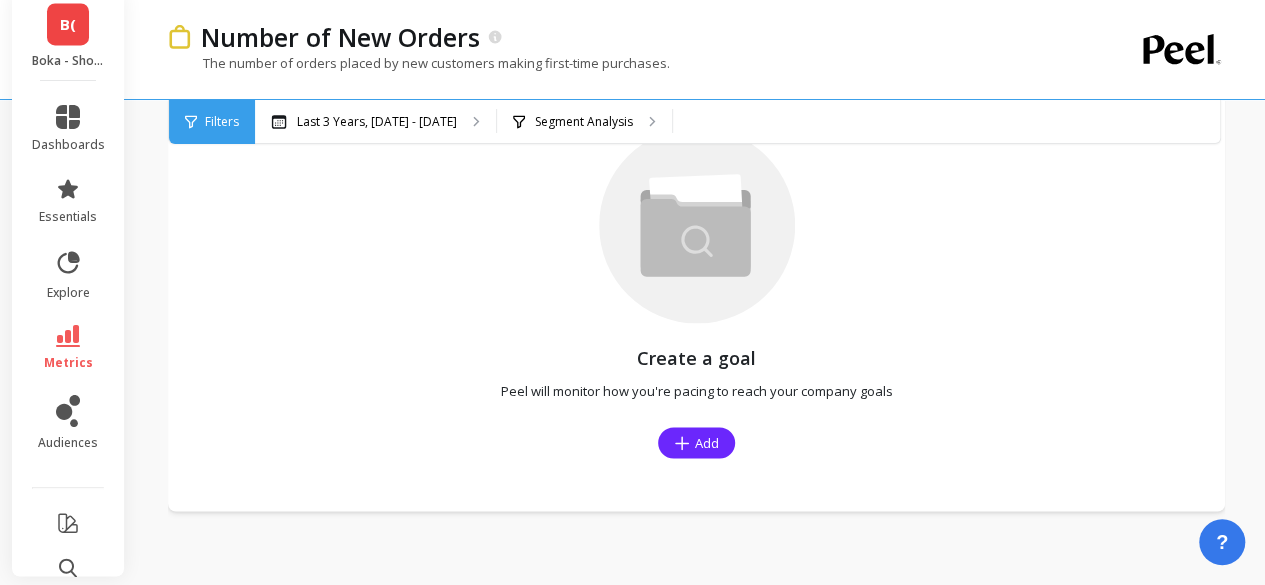 click on "B(" at bounding box center (68, 24) 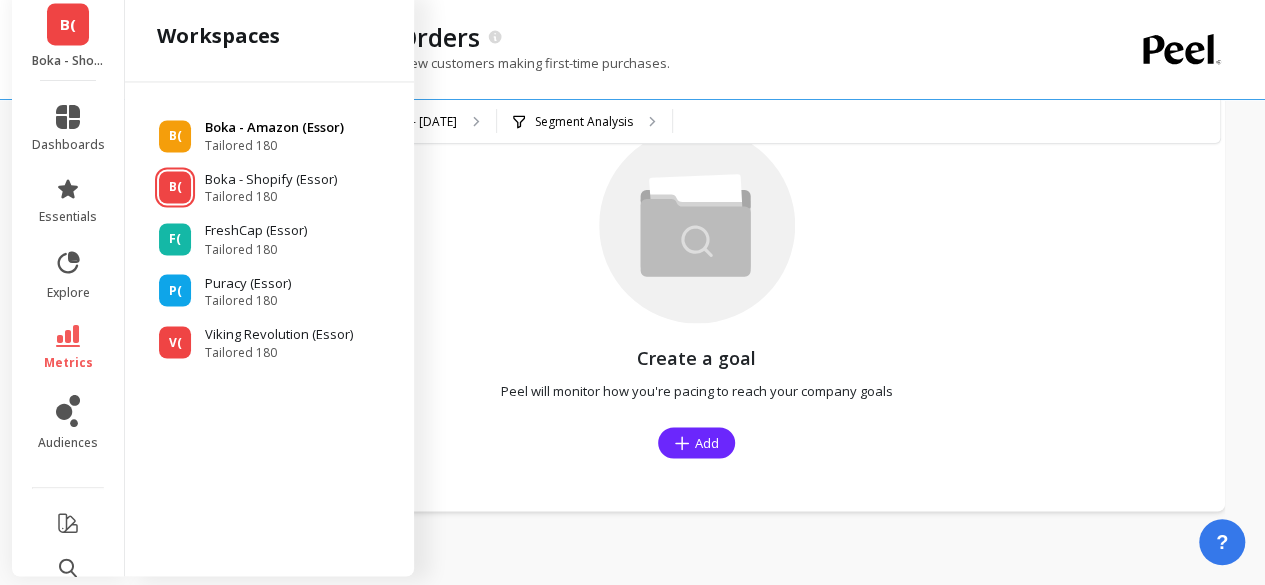 click on "Boka - Amazon (Essor)" at bounding box center (274, 128) 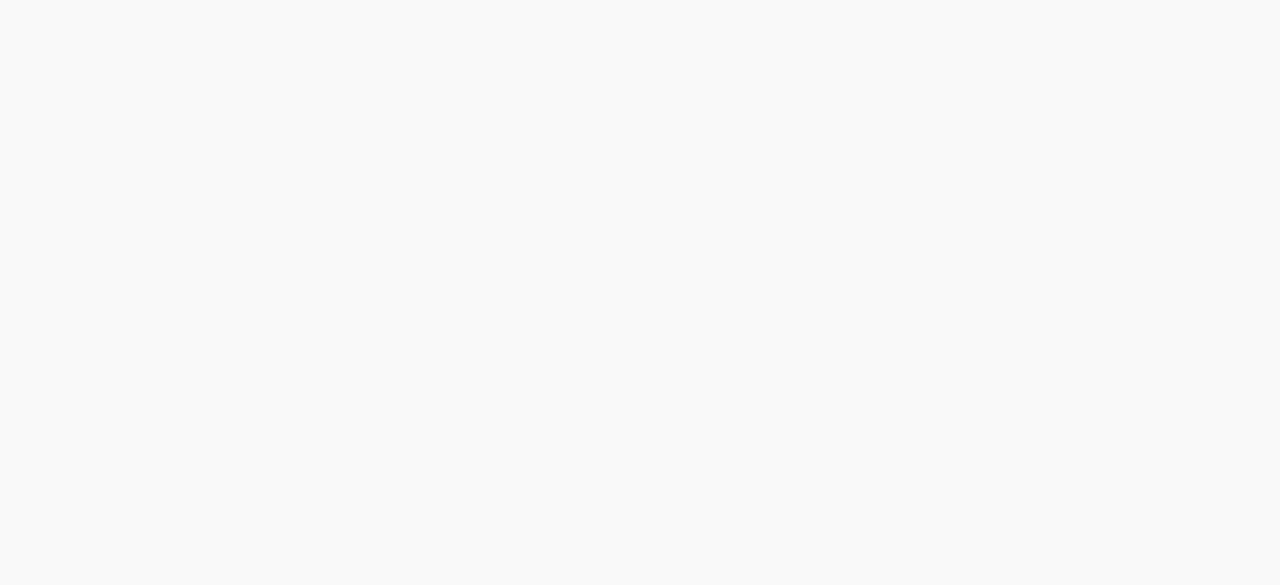 scroll, scrollTop: 0, scrollLeft: 0, axis: both 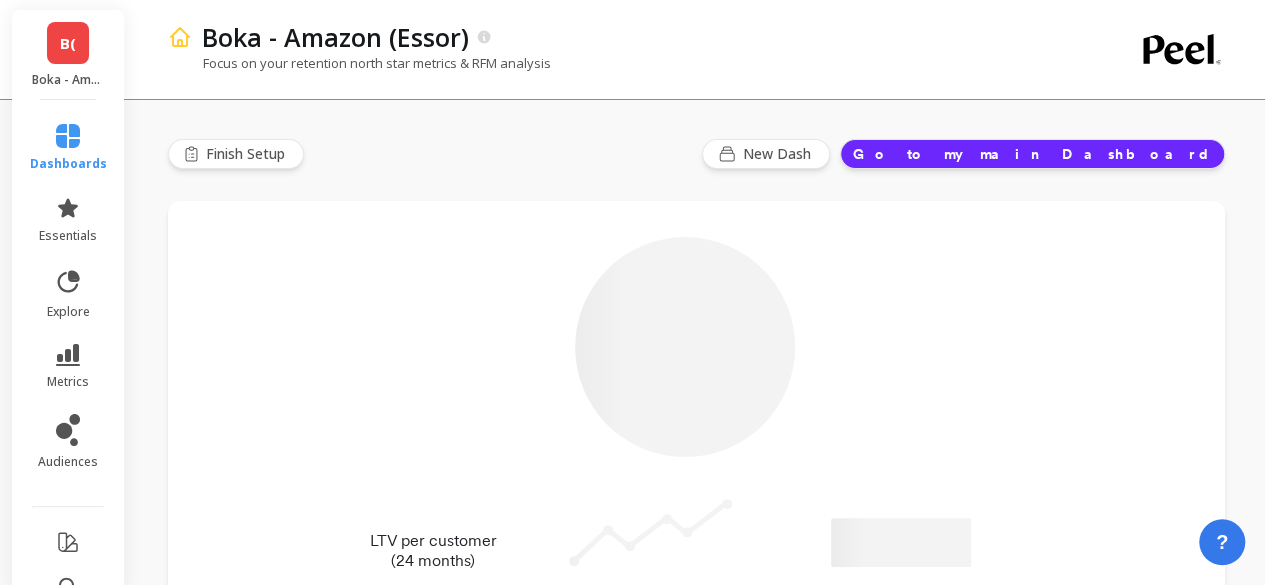 type on "Champions" 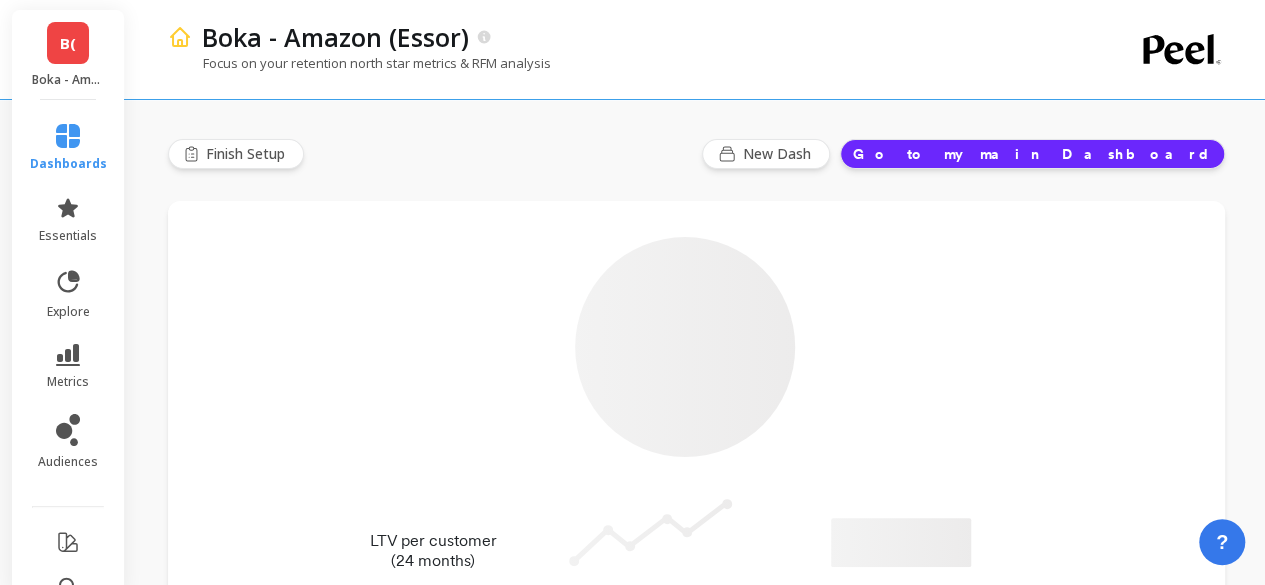 type on "207194" 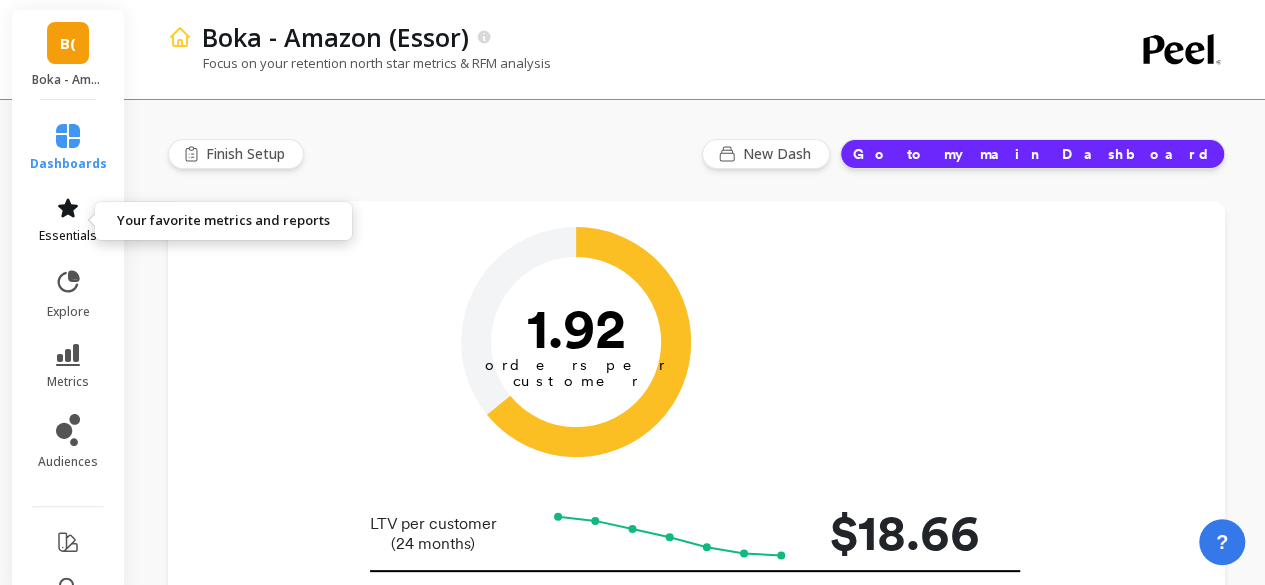 click on "essentials" at bounding box center (68, 220) 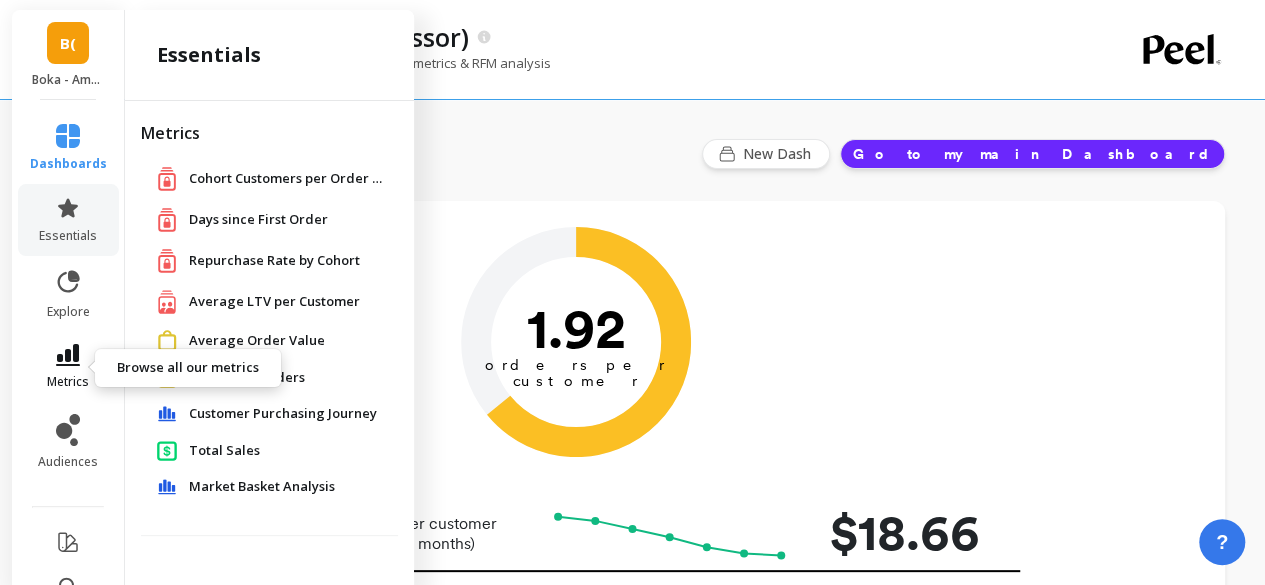 click on "metrics" at bounding box center (68, 367) 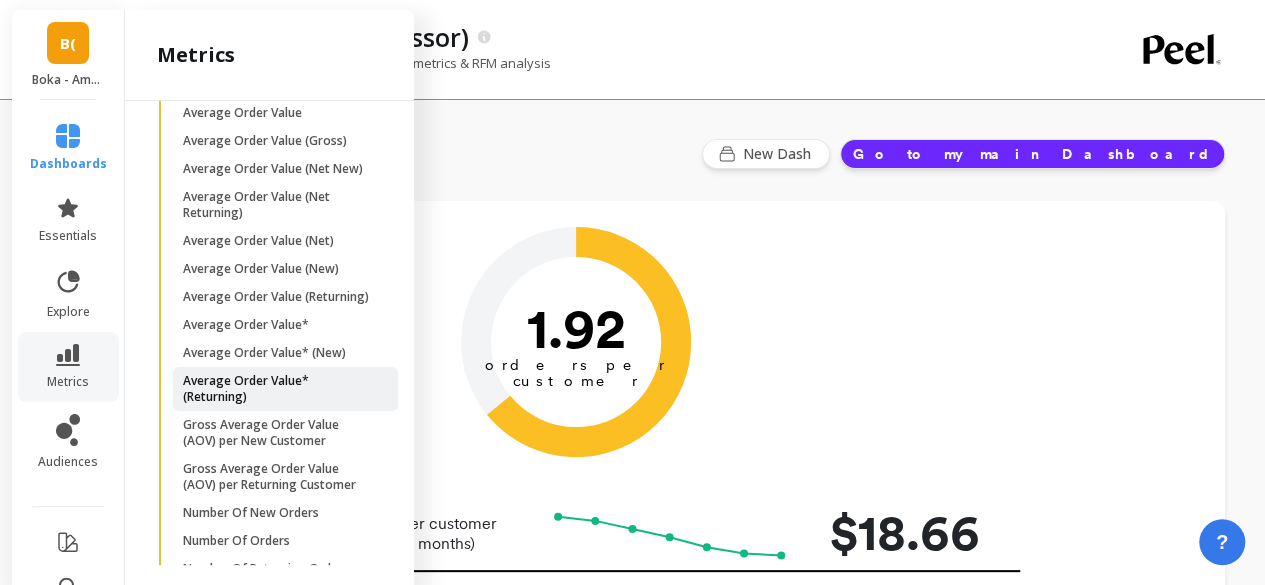 scroll, scrollTop: 300, scrollLeft: 0, axis: vertical 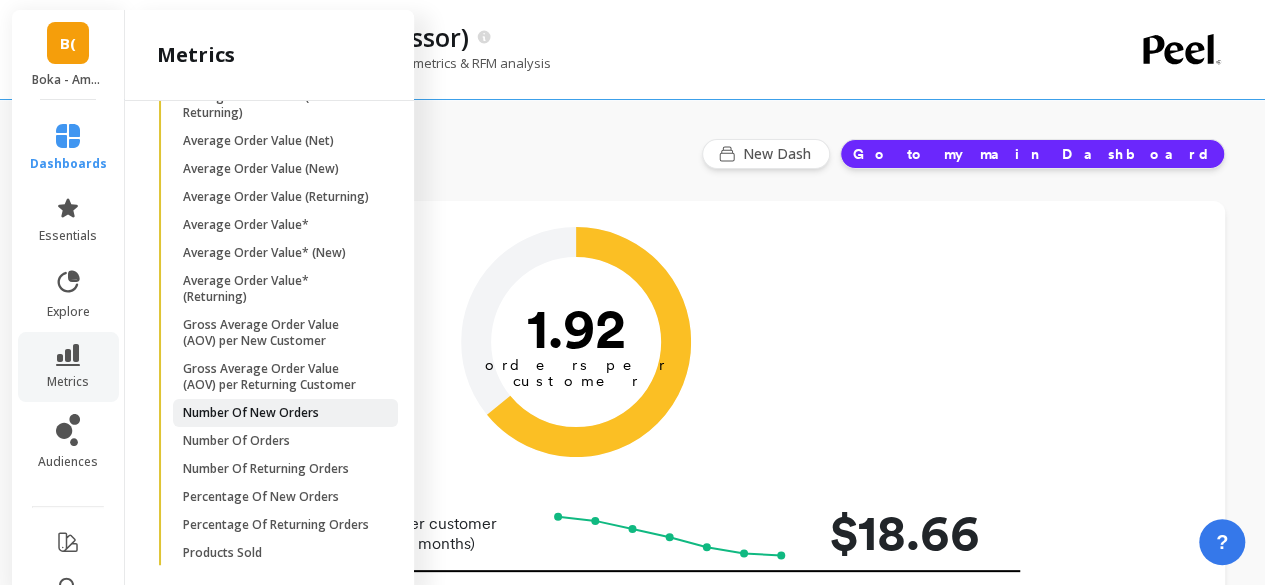 click on "Number Of New Orders" at bounding box center (251, 413) 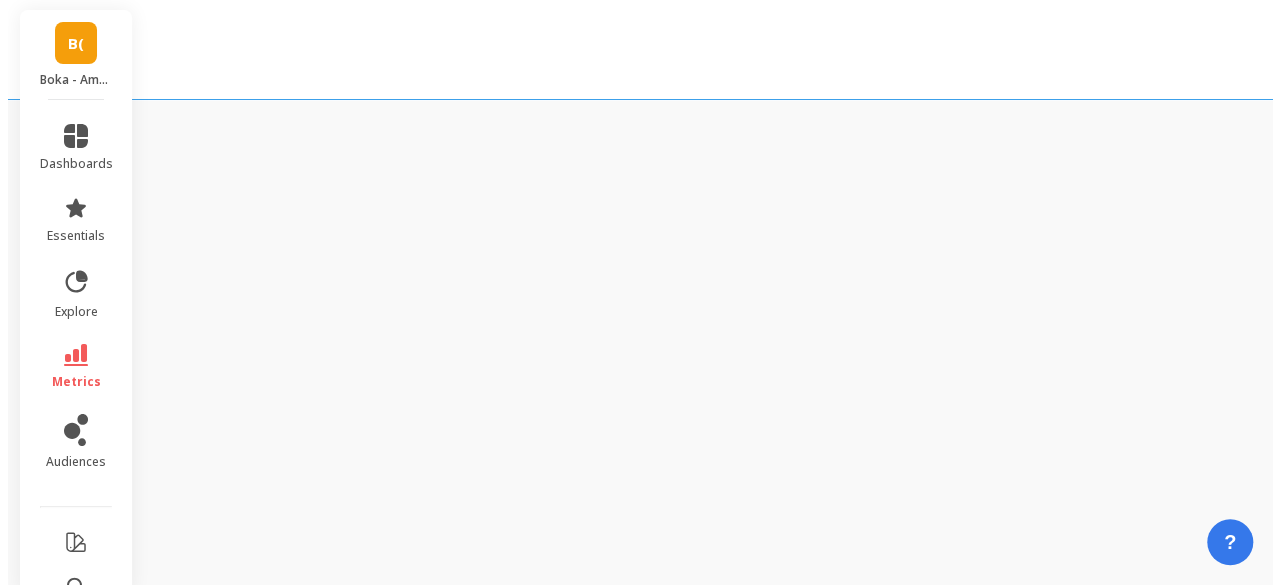 scroll, scrollTop: 0, scrollLeft: 0, axis: both 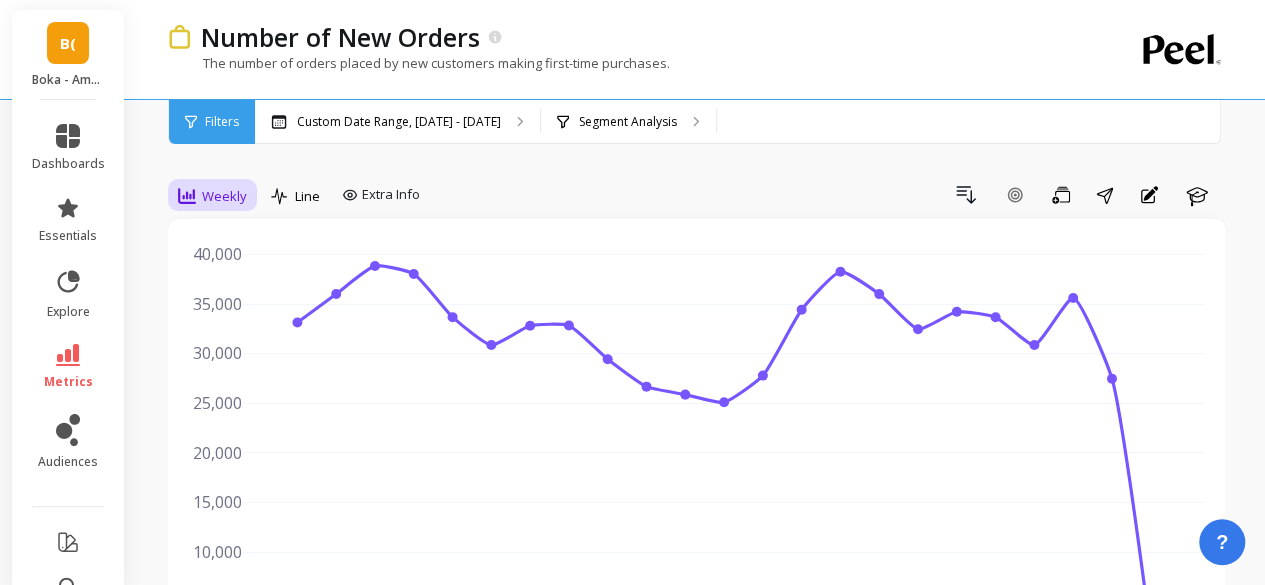 click on "Weekly" at bounding box center (224, 196) 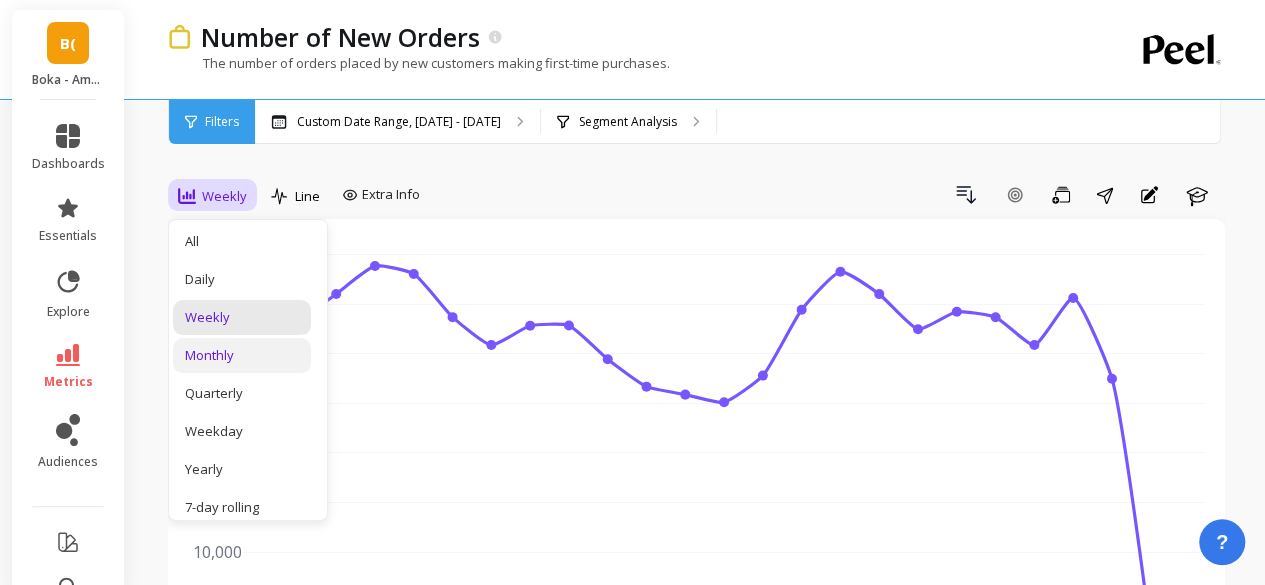 click on "Monthly" at bounding box center (242, 355) 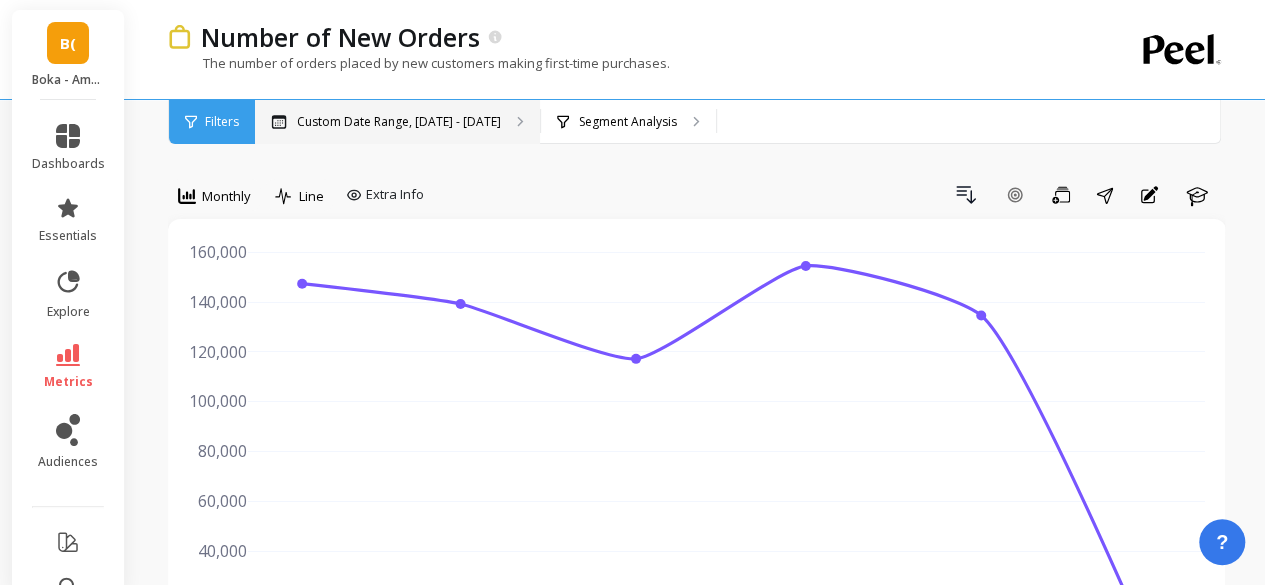 click on "Custom Date Range,  Feb 1 - Jul 1" at bounding box center (399, 122) 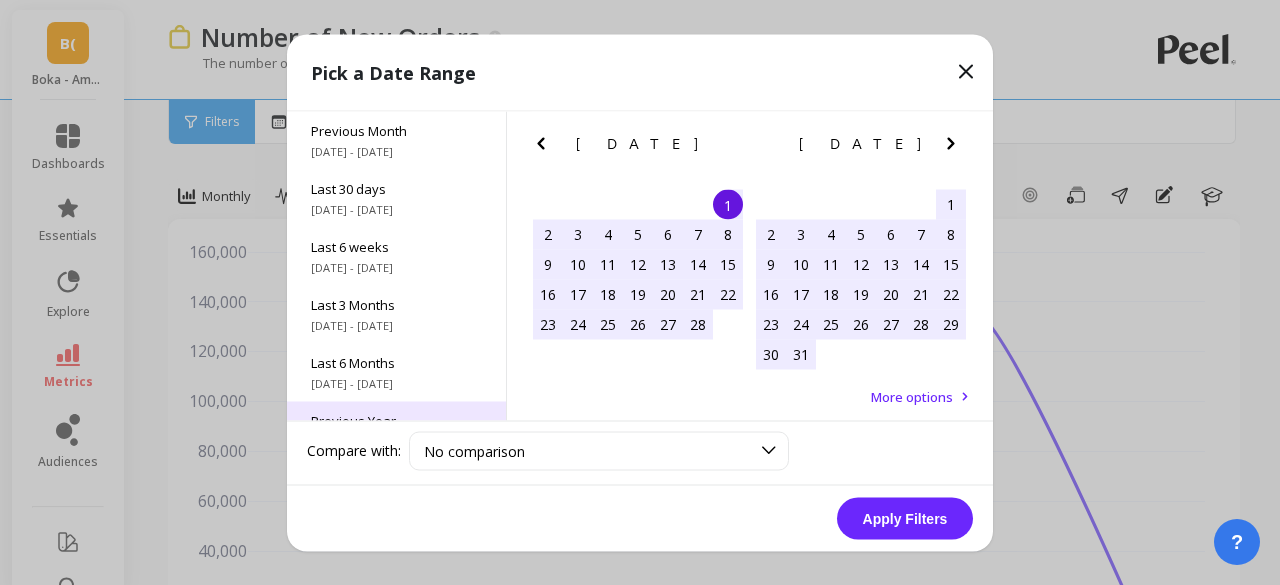 scroll, scrollTop: 270, scrollLeft: 0, axis: vertical 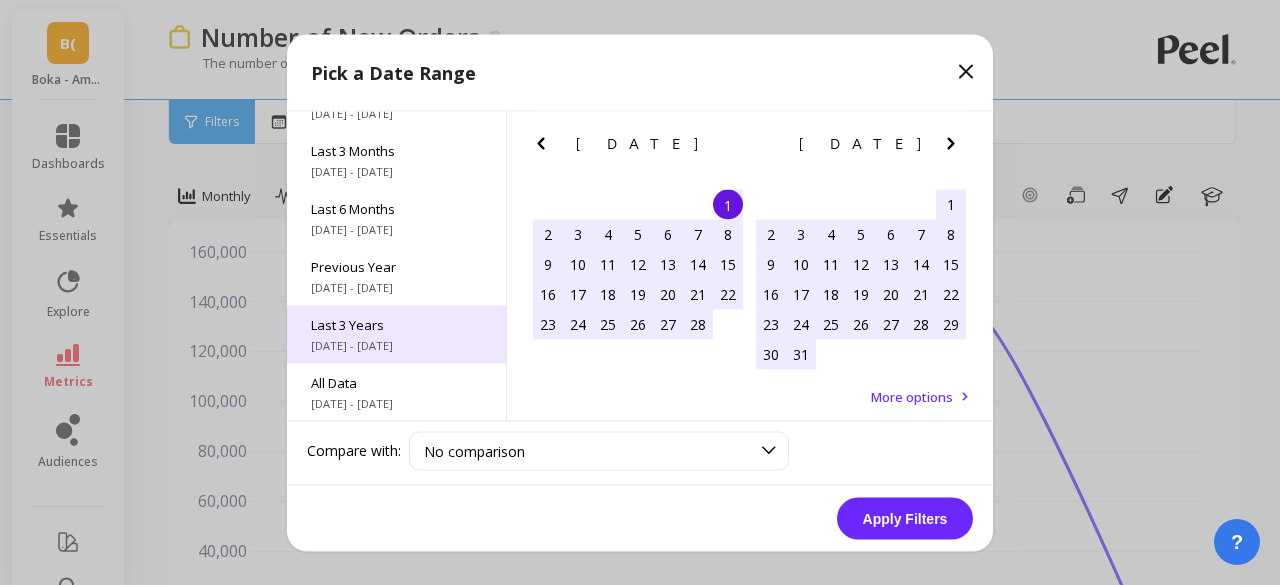 click on "Last 3 Years" at bounding box center (396, 324) 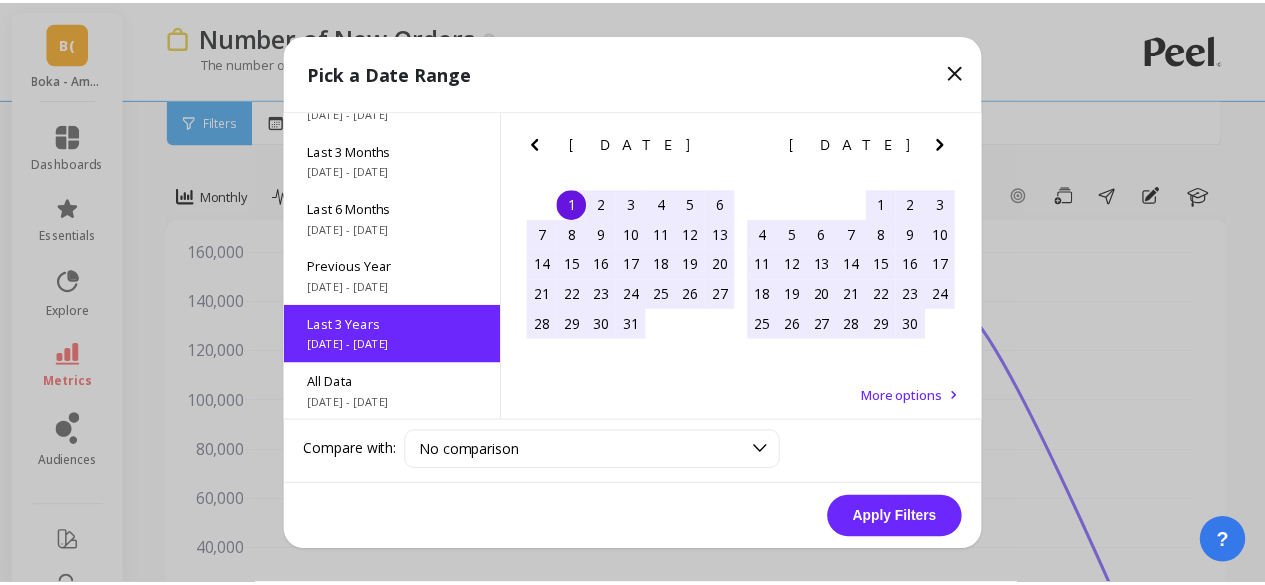 scroll, scrollTop: 0, scrollLeft: 0, axis: both 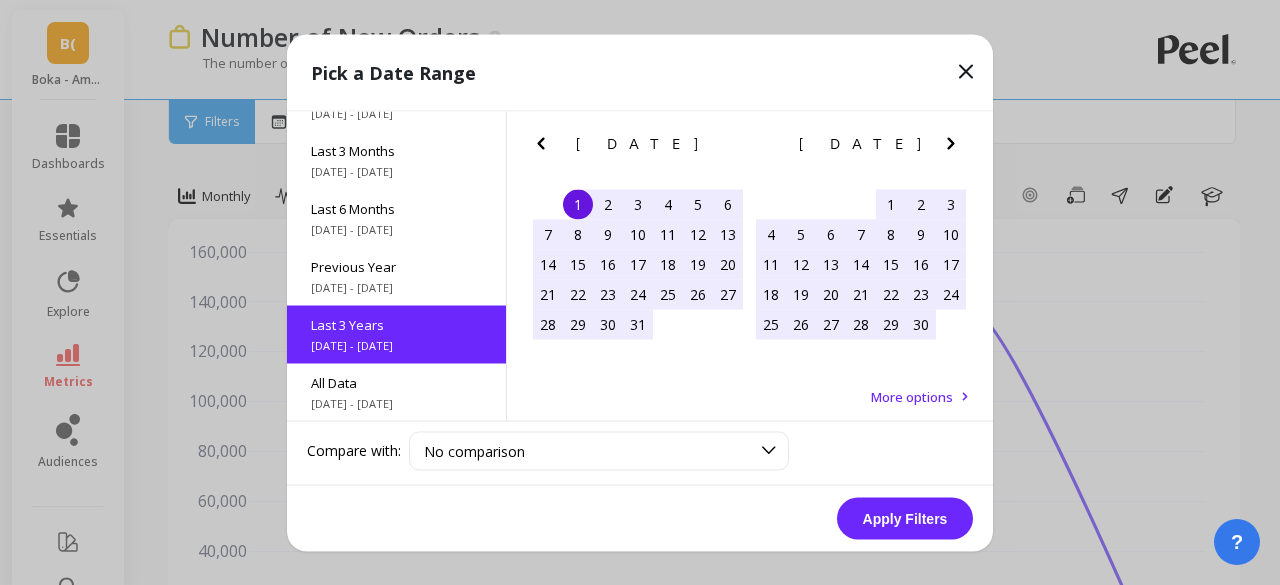 click on "Apply Filters" at bounding box center (905, 518) 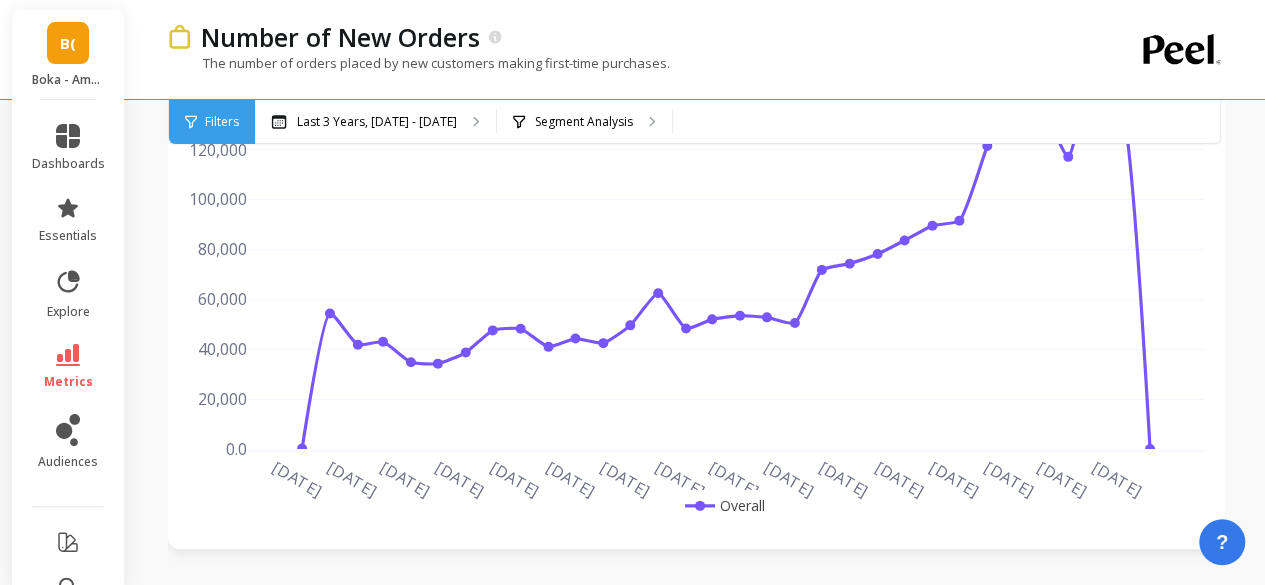 scroll, scrollTop: 600, scrollLeft: 0, axis: vertical 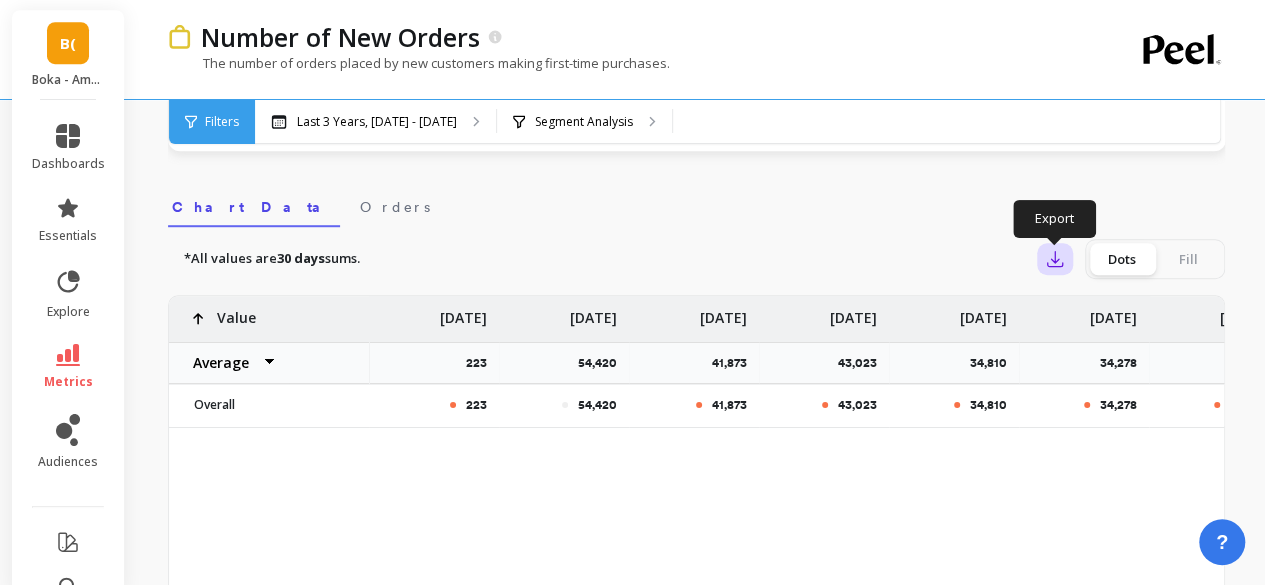 click at bounding box center (1055, 259) 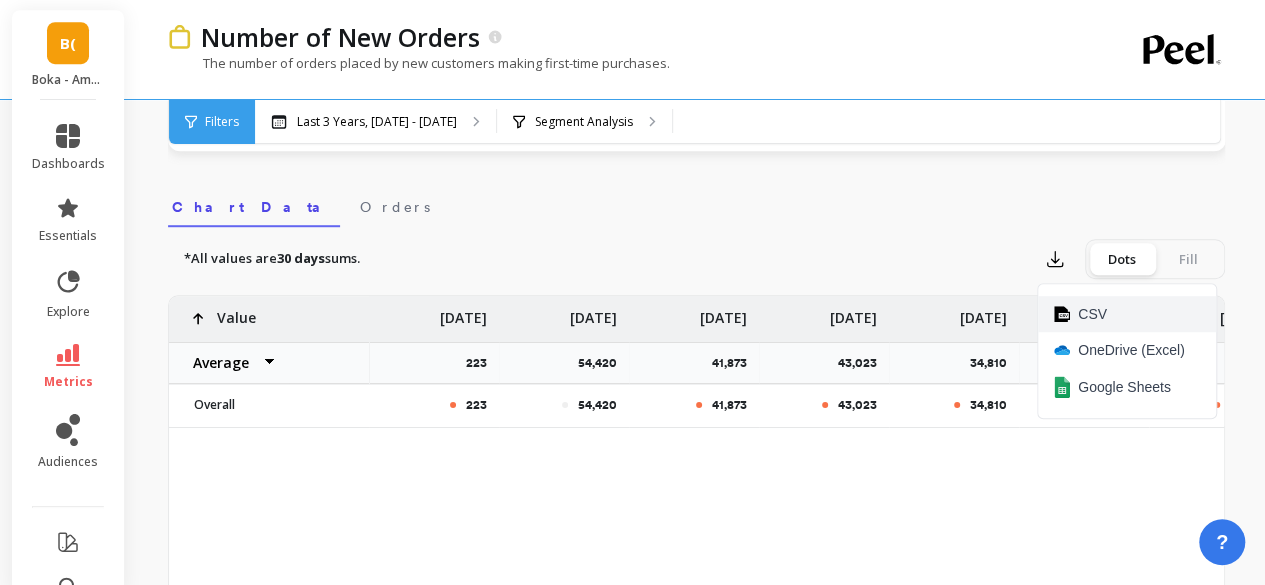 click on "CSV" at bounding box center [1092, 314] 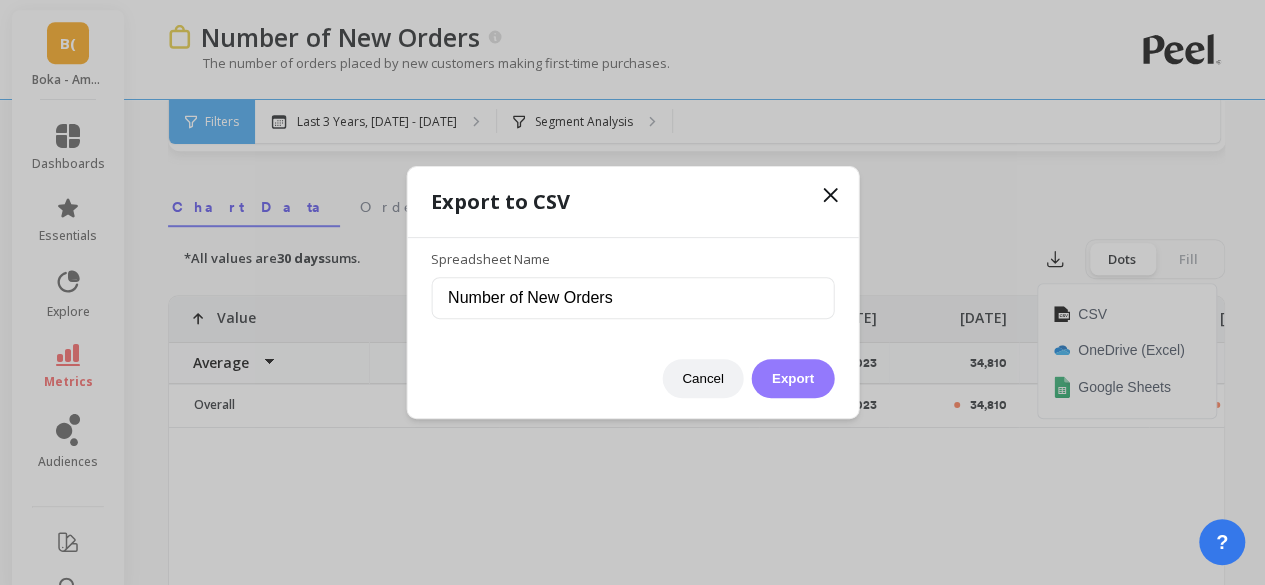 click on "Export" at bounding box center [793, 378] 